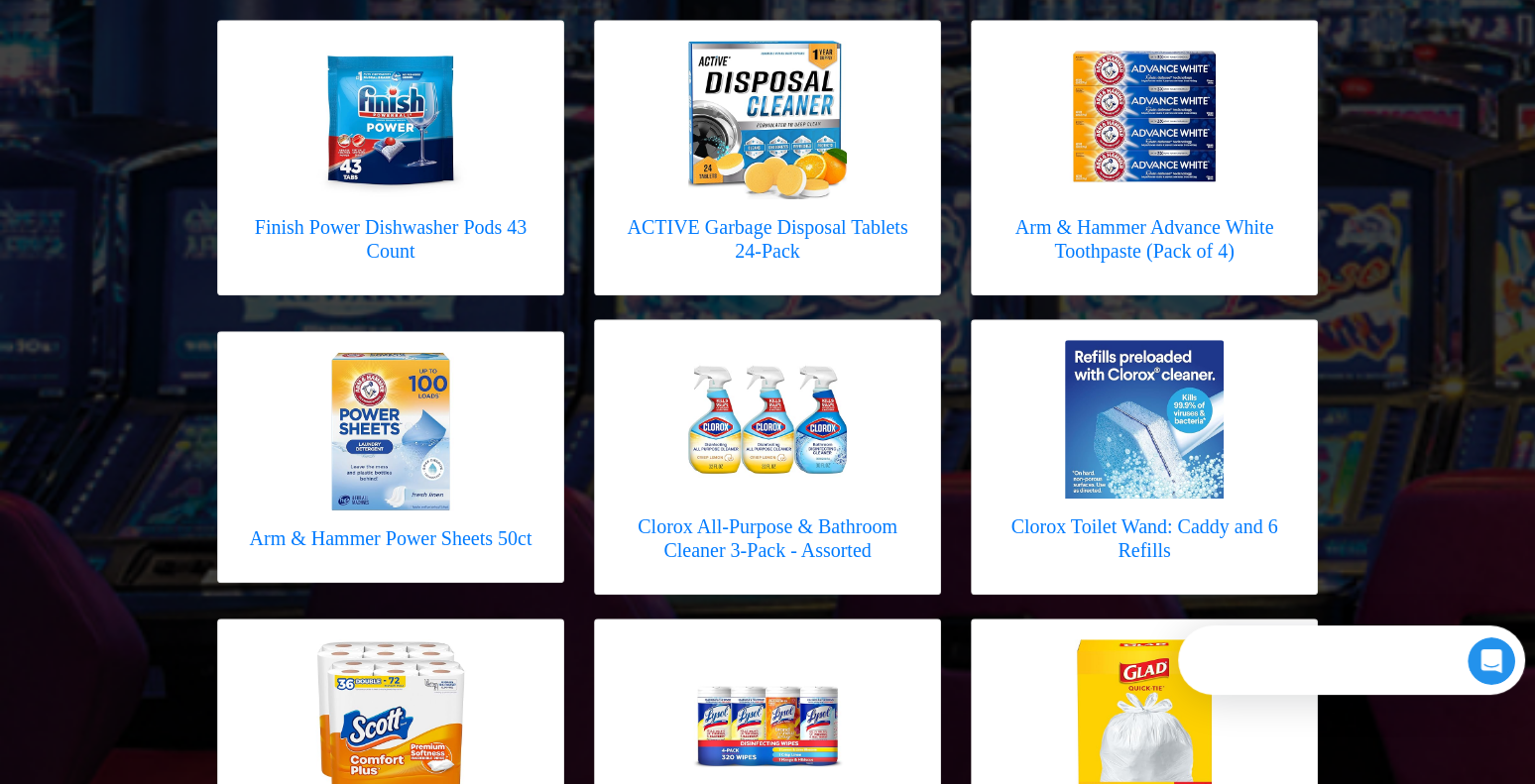 scroll, scrollTop: 1318, scrollLeft: 0, axis: vertical 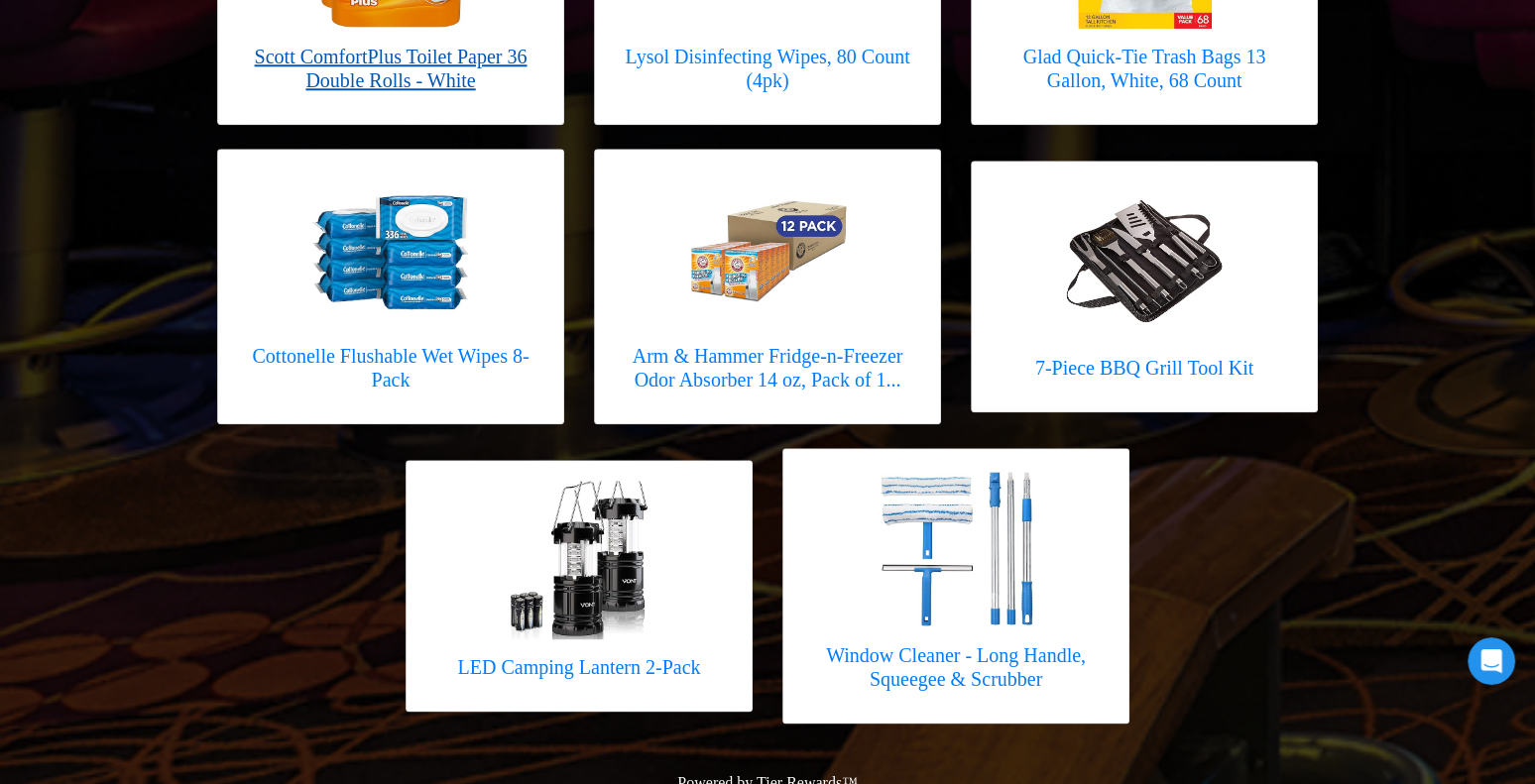 click at bounding box center [391, -51] 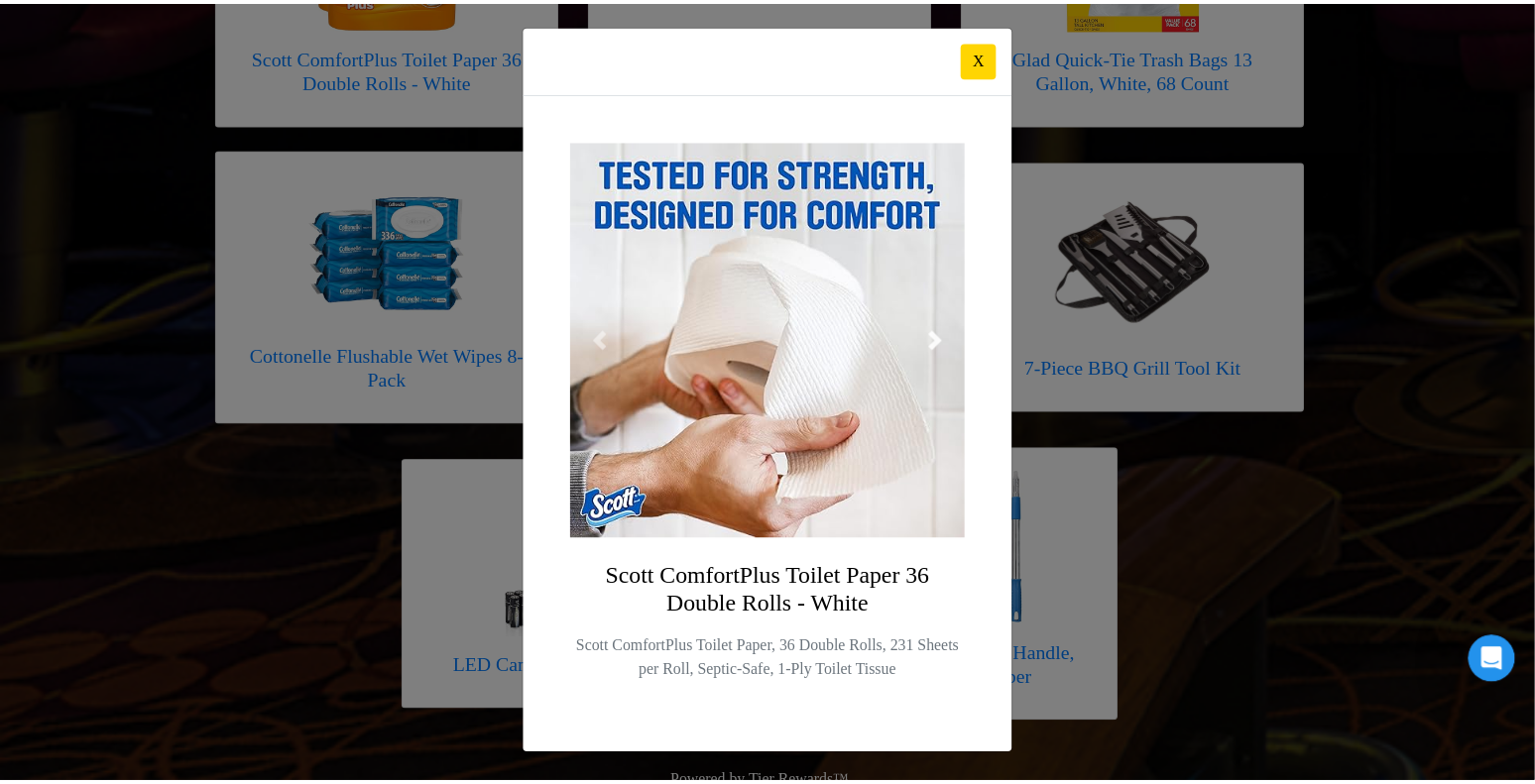 scroll, scrollTop: 0, scrollLeft: 0, axis: both 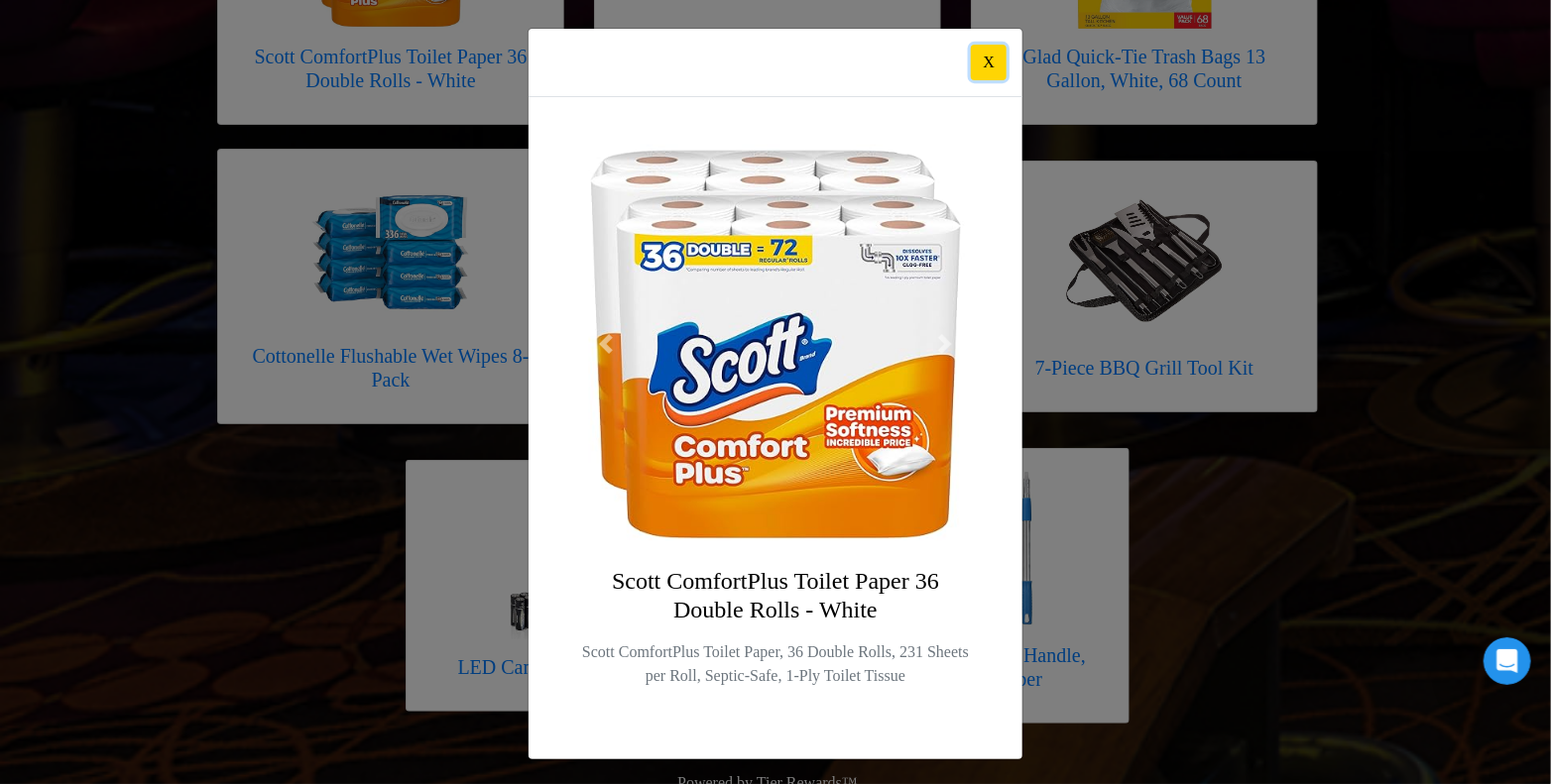 click on "X" at bounding box center [989, 62] 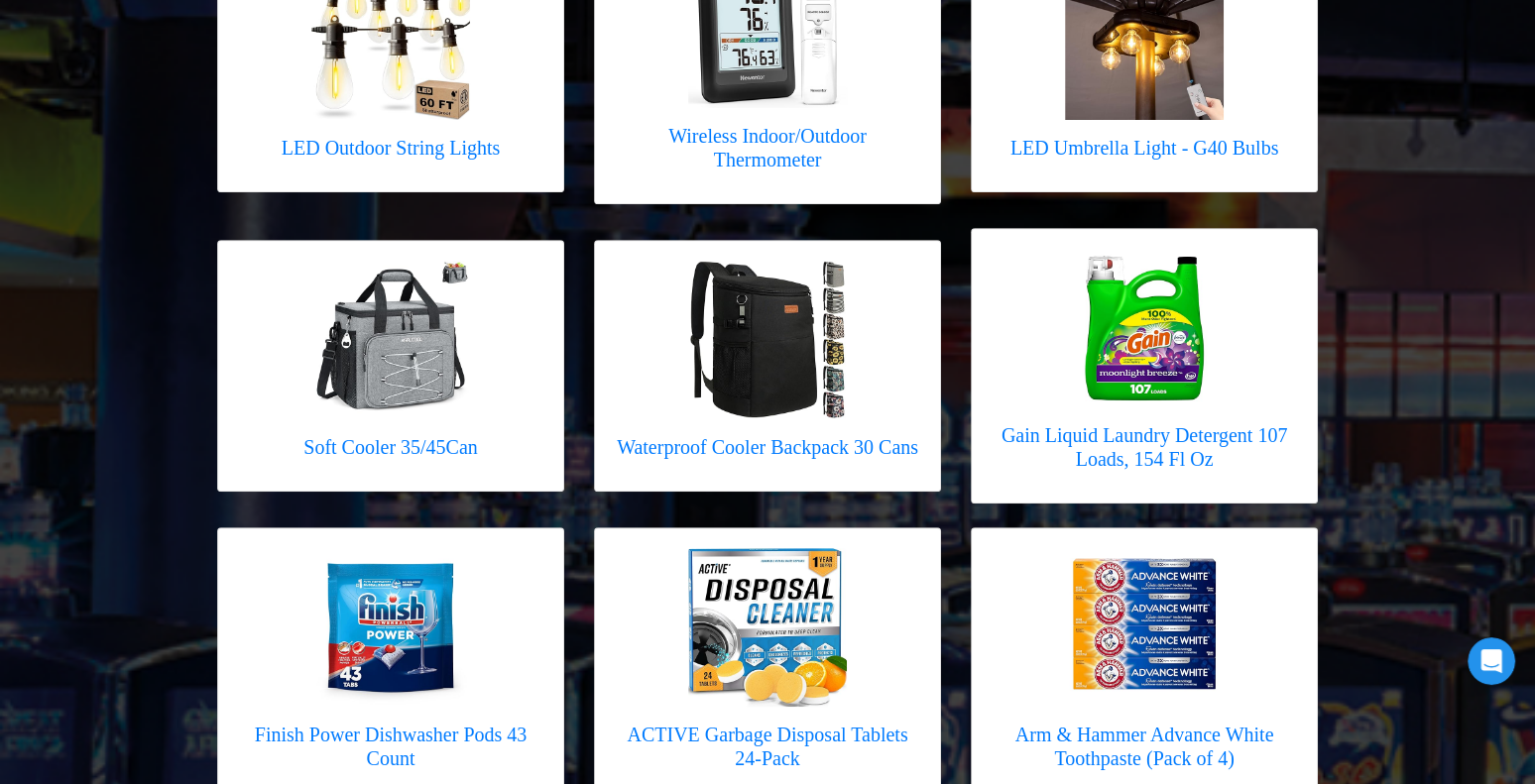 scroll, scrollTop: 0, scrollLeft: 0, axis: both 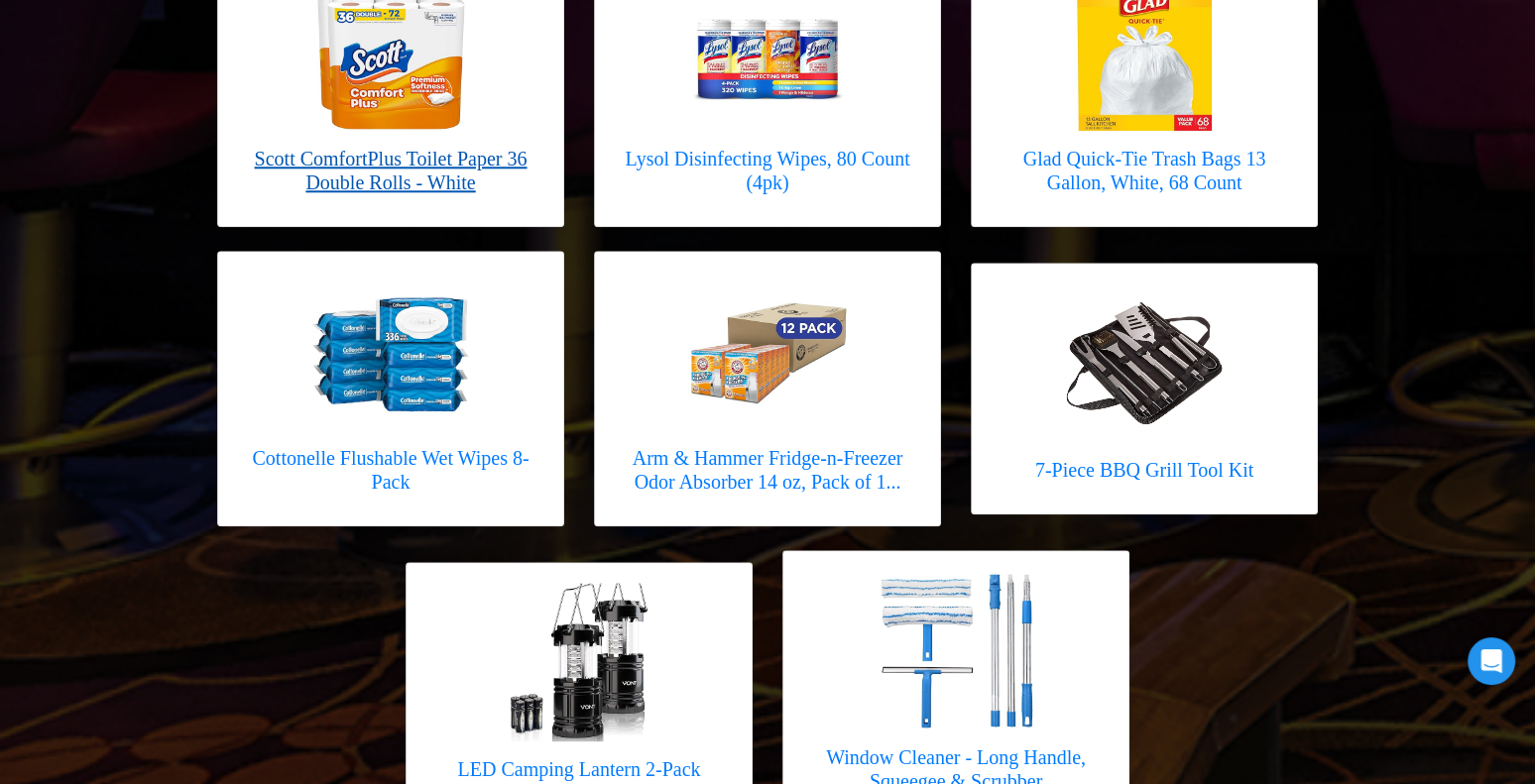 click on "Scott ComfortPlus Toilet Paper 36 Double Rolls - White" at bounding box center (391, 170) 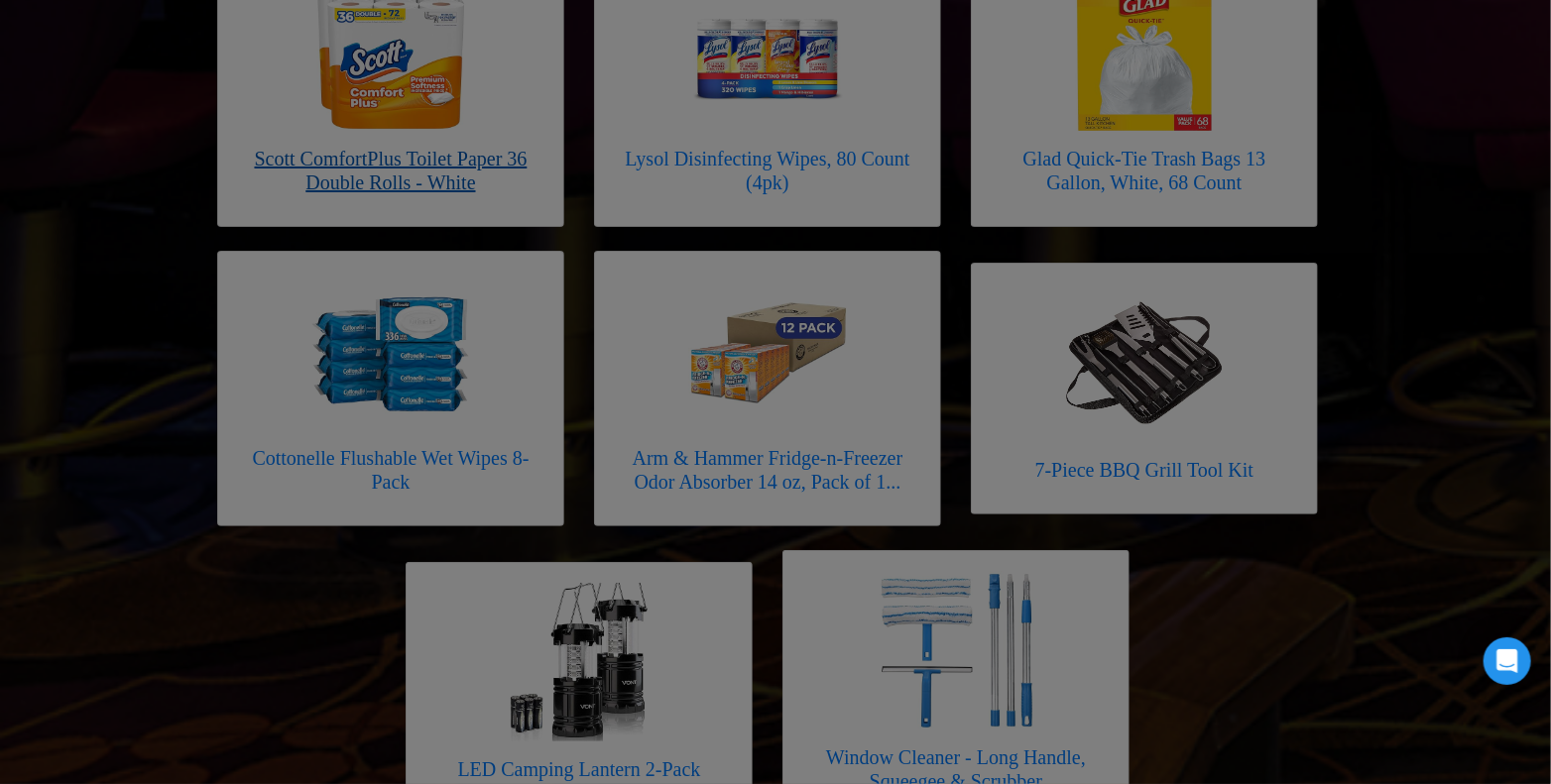 click on "Please order your gift by 7/25/25. Gifts may change based on availability.
Coleman Chiller 9-Quart Portable Cooler
X
Coleman Chiller 9-Quart Portable Cooler" at bounding box center [776, -487] 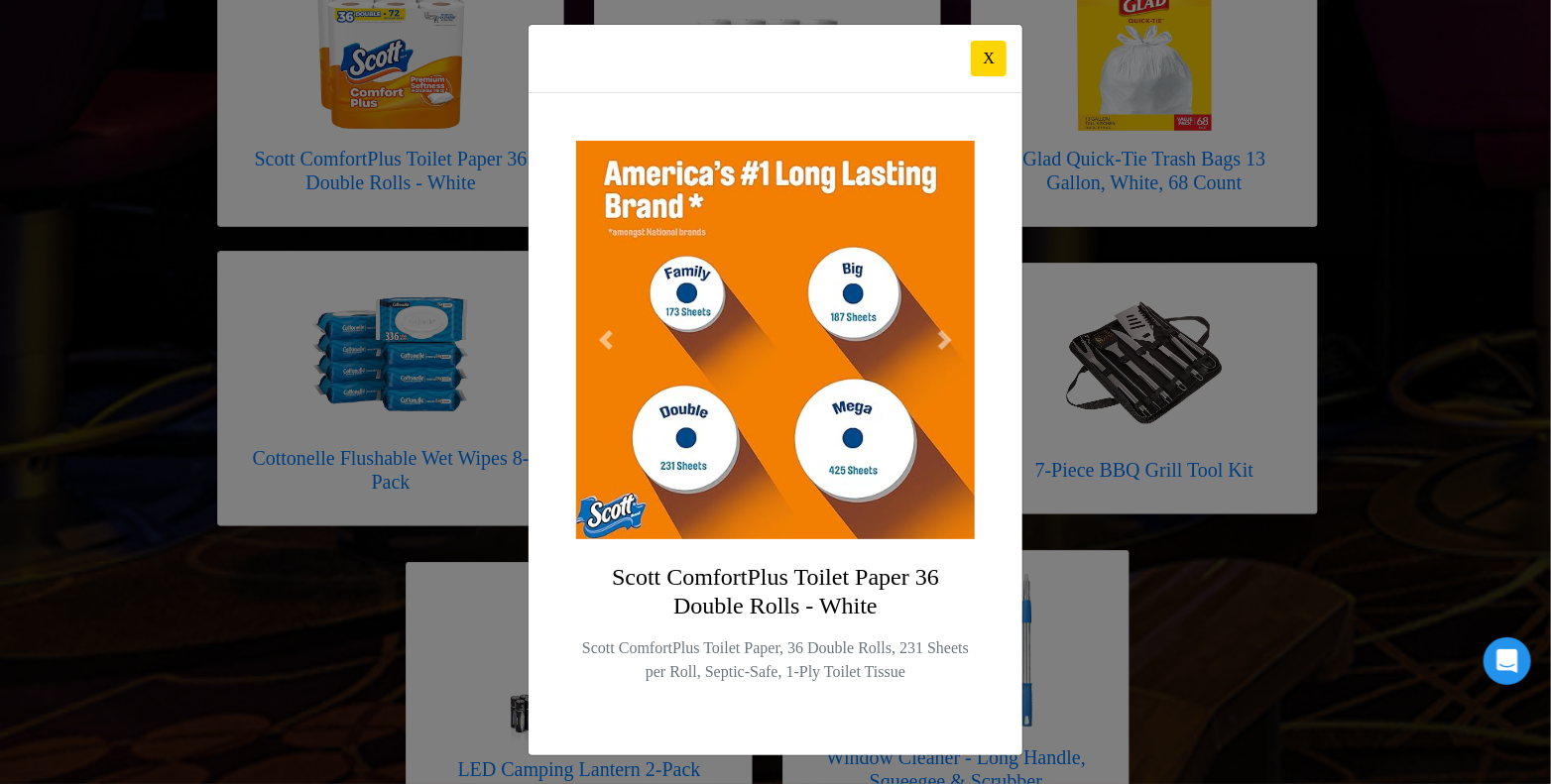 scroll, scrollTop: 105, scrollLeft: 0, axis: vertical 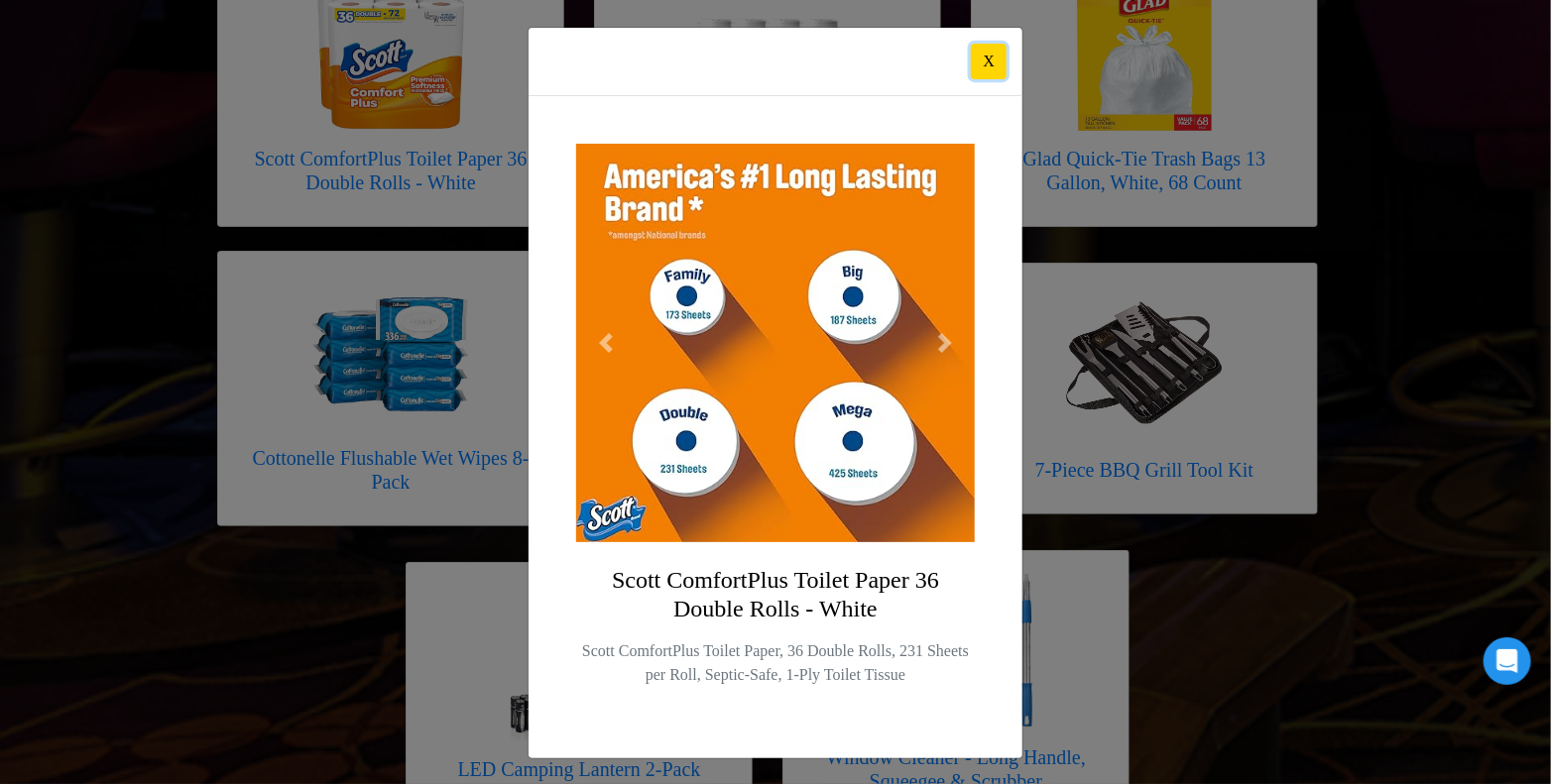click on "X" at bounding box center [989, 61] 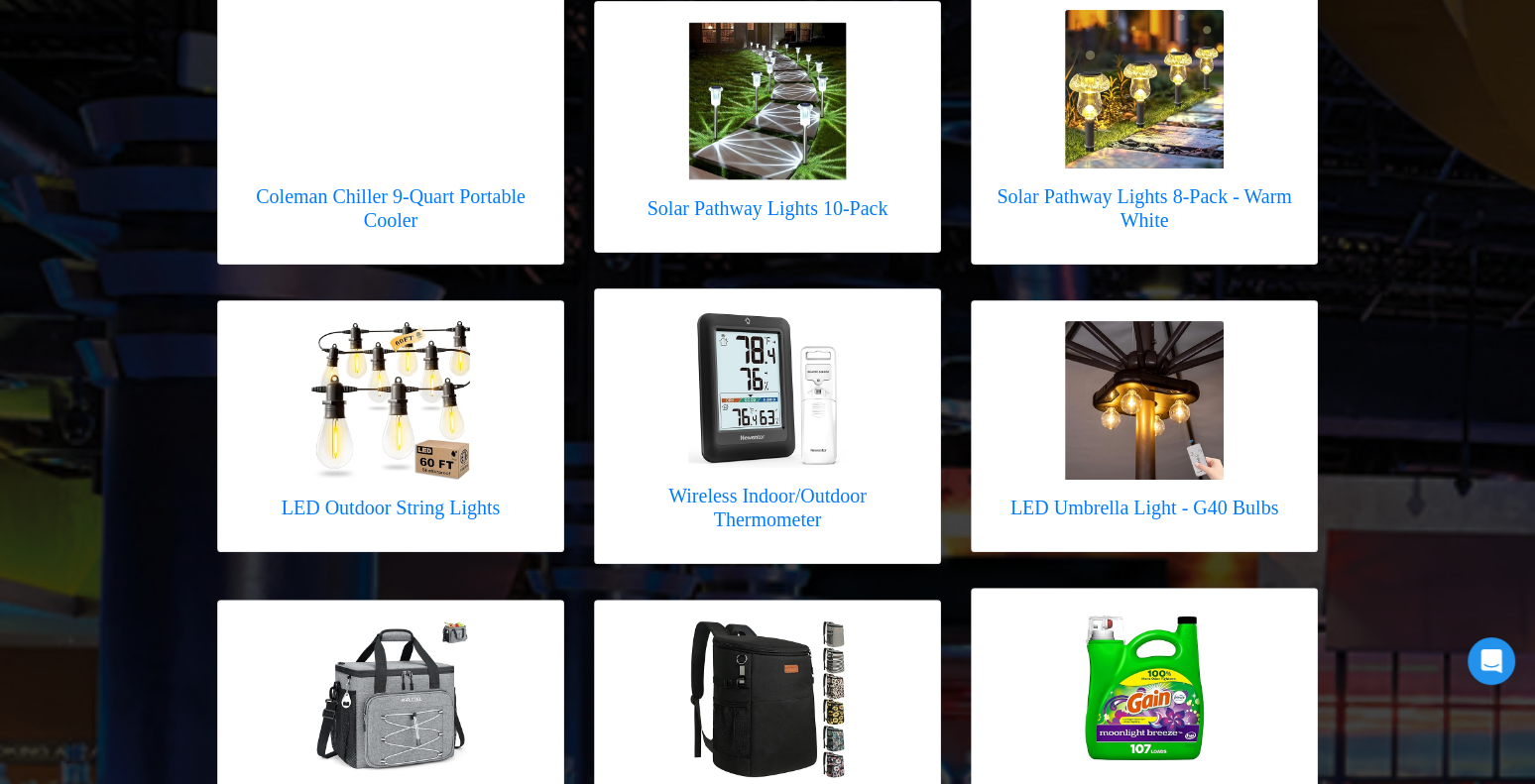 scroll, scrollTop: 0, scrollLeft: 0, axis: both 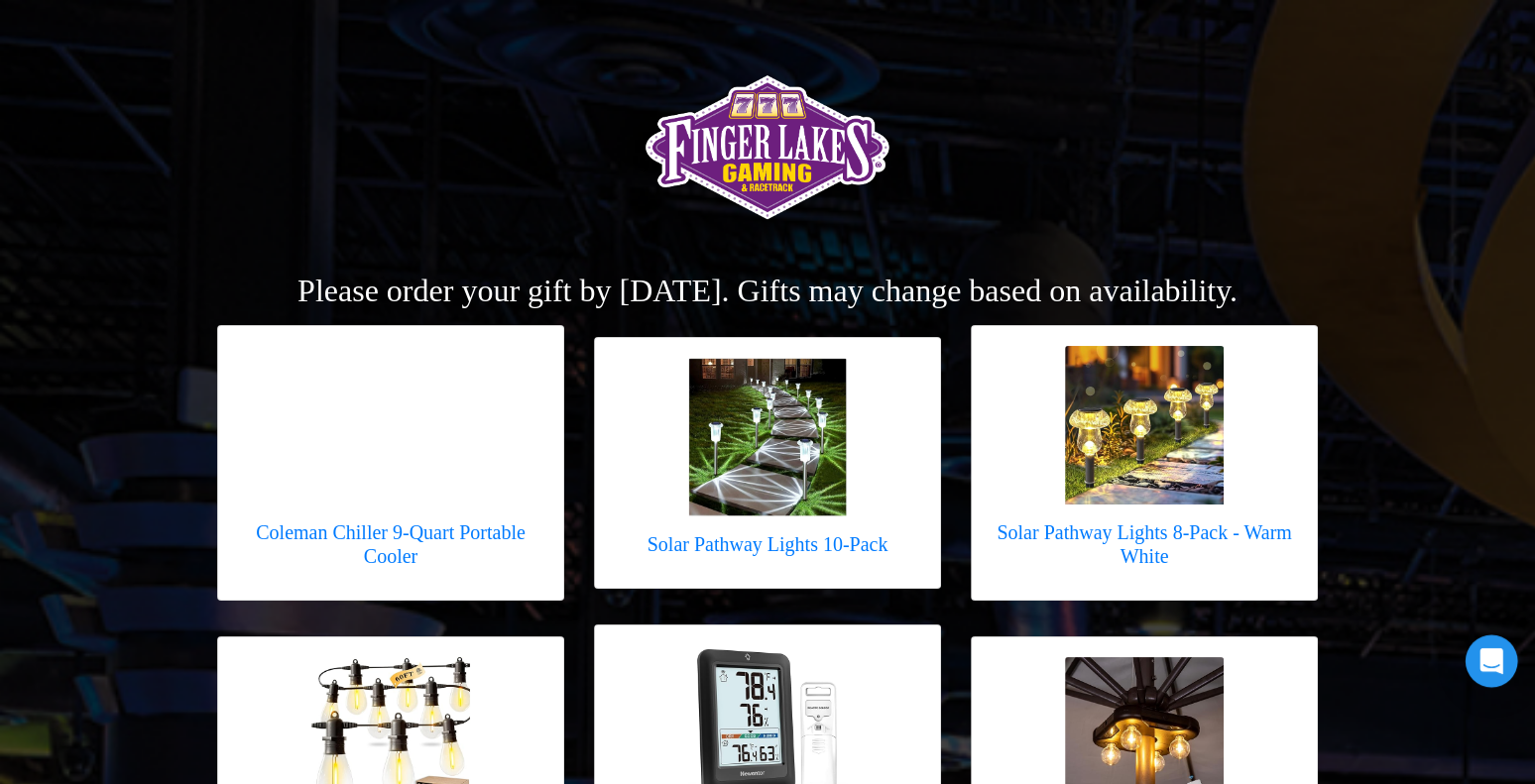 click 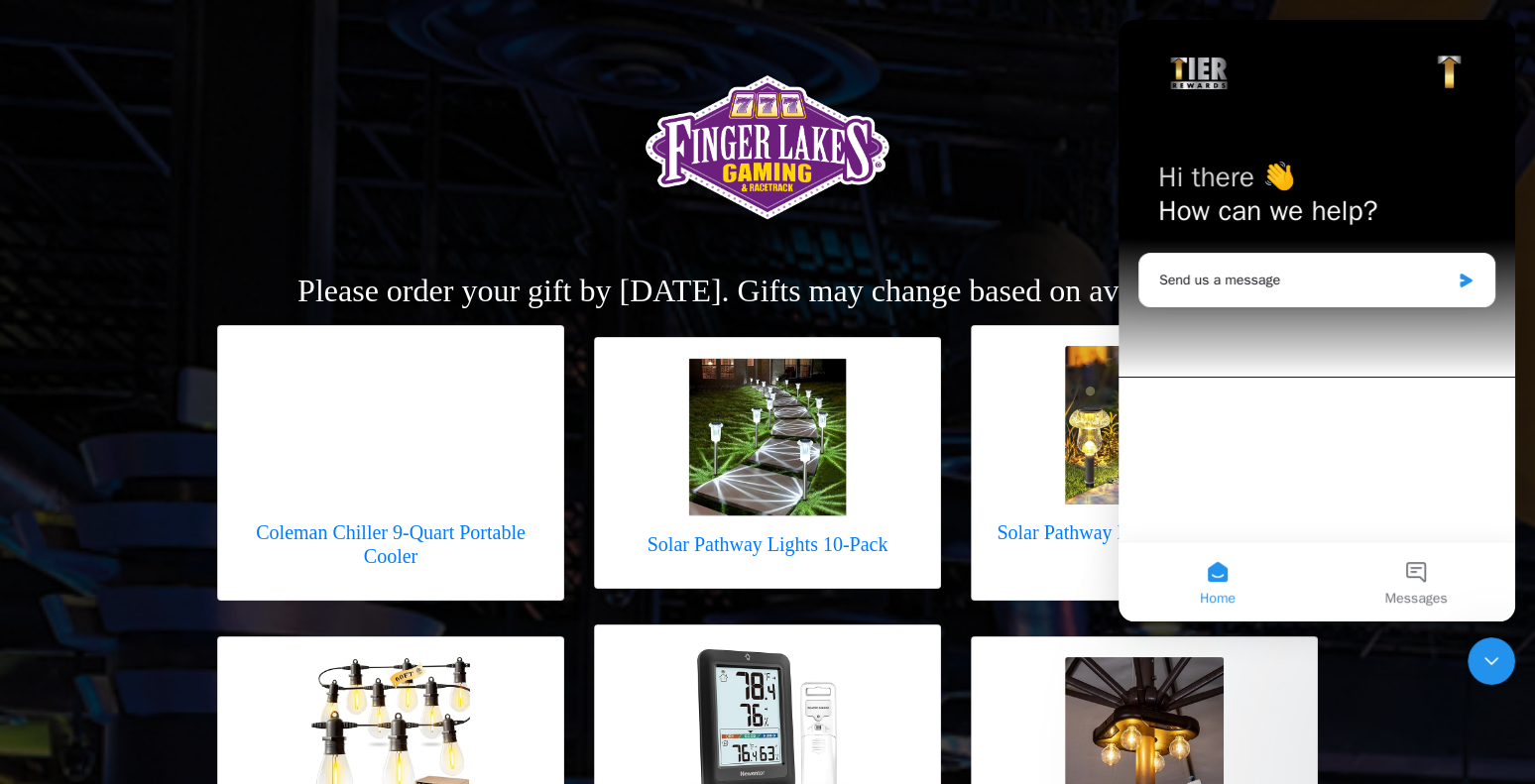scroll, scrollTop: 0, scrollLeft: 0, axis: both 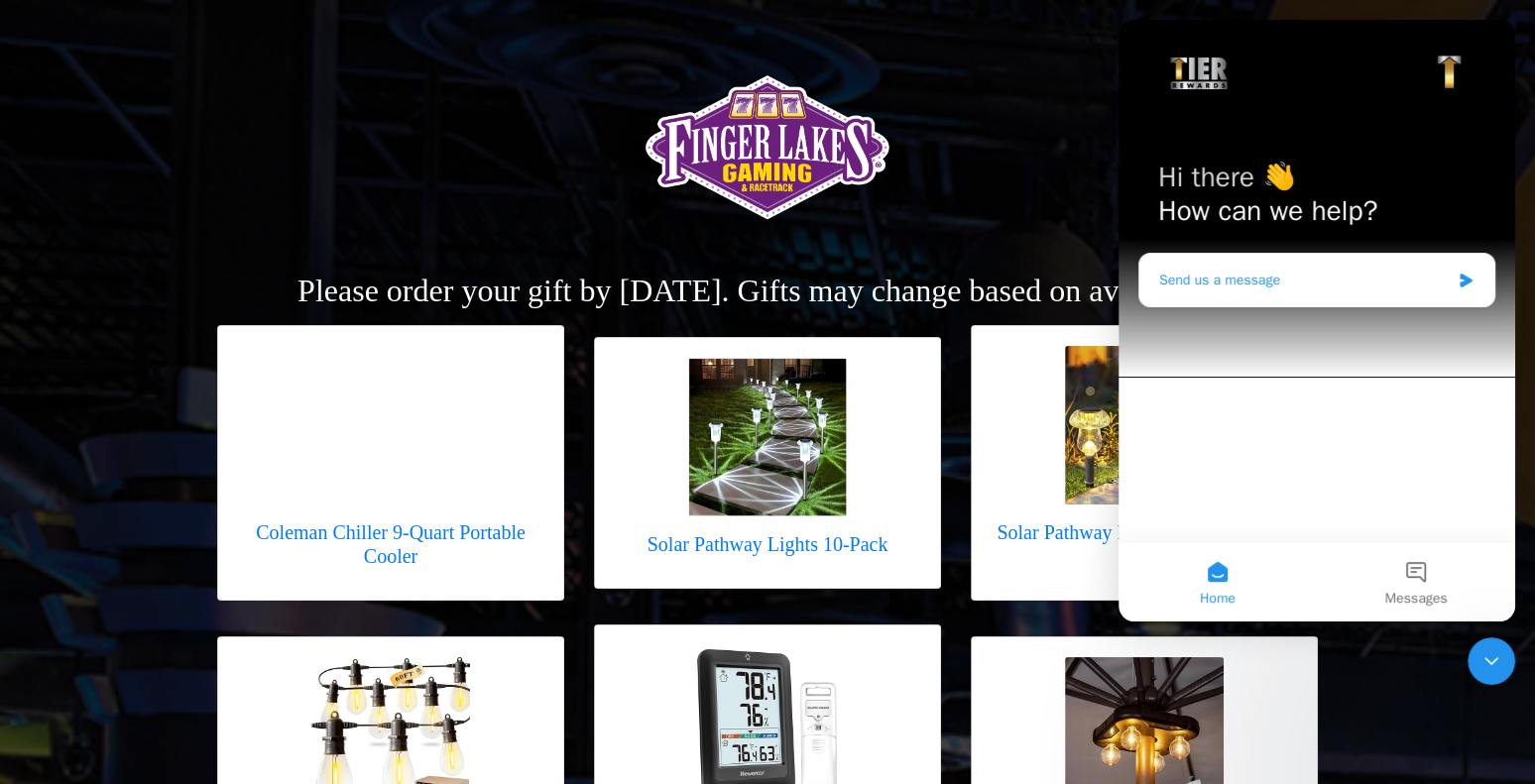 click on "Send us a message" at bounding box center (1304, 280) 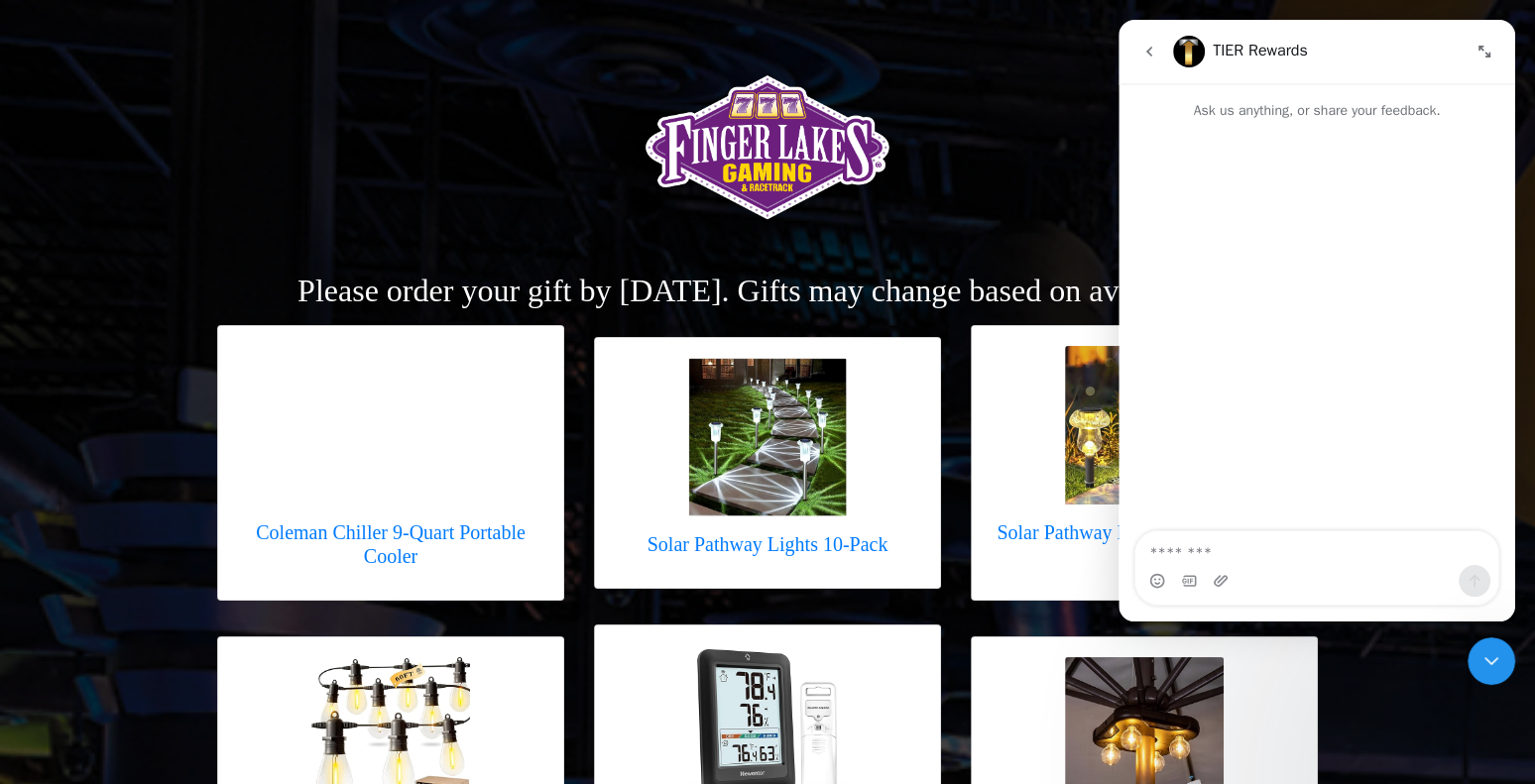 click at bounding box center (1317, 548) 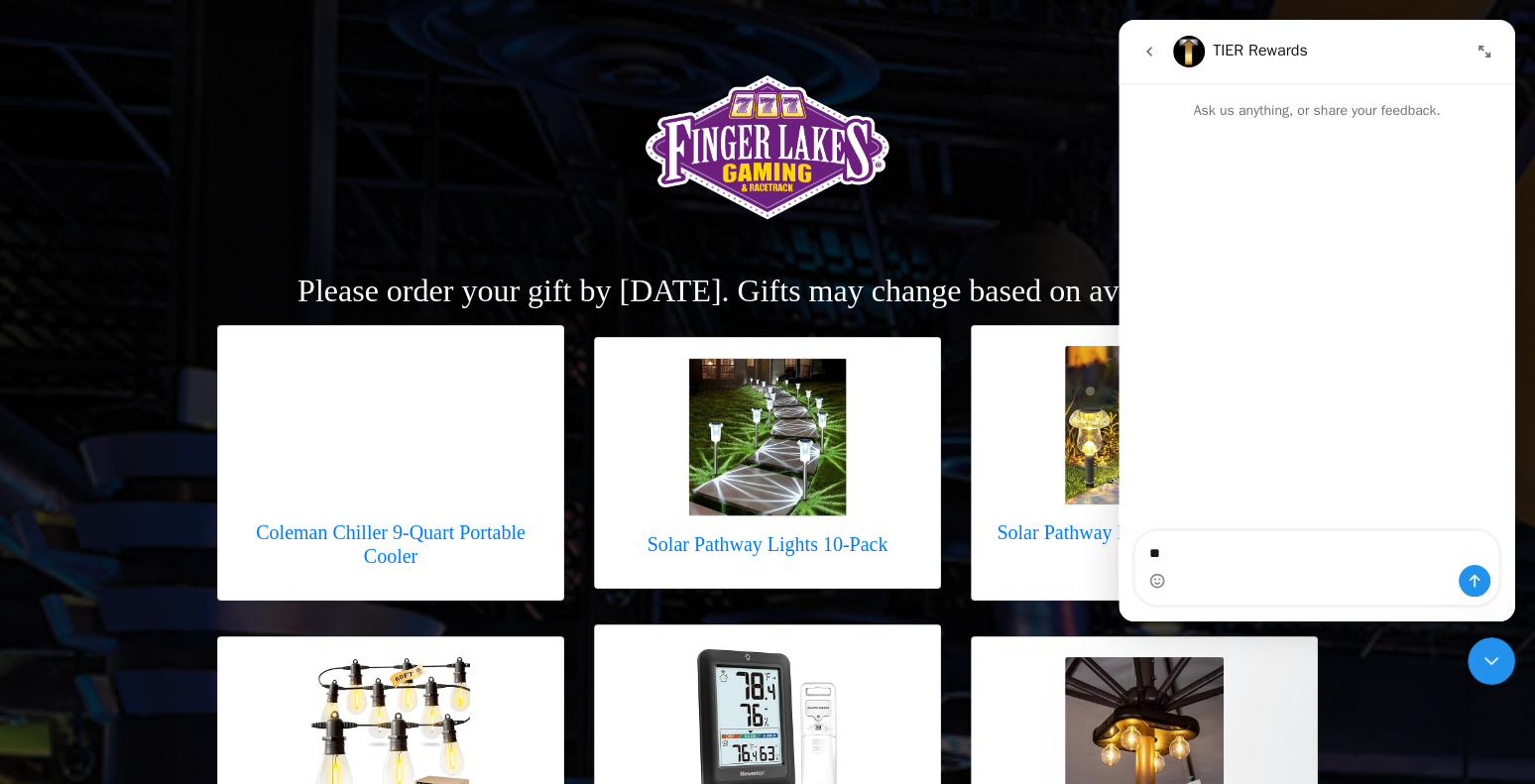 type on "*" 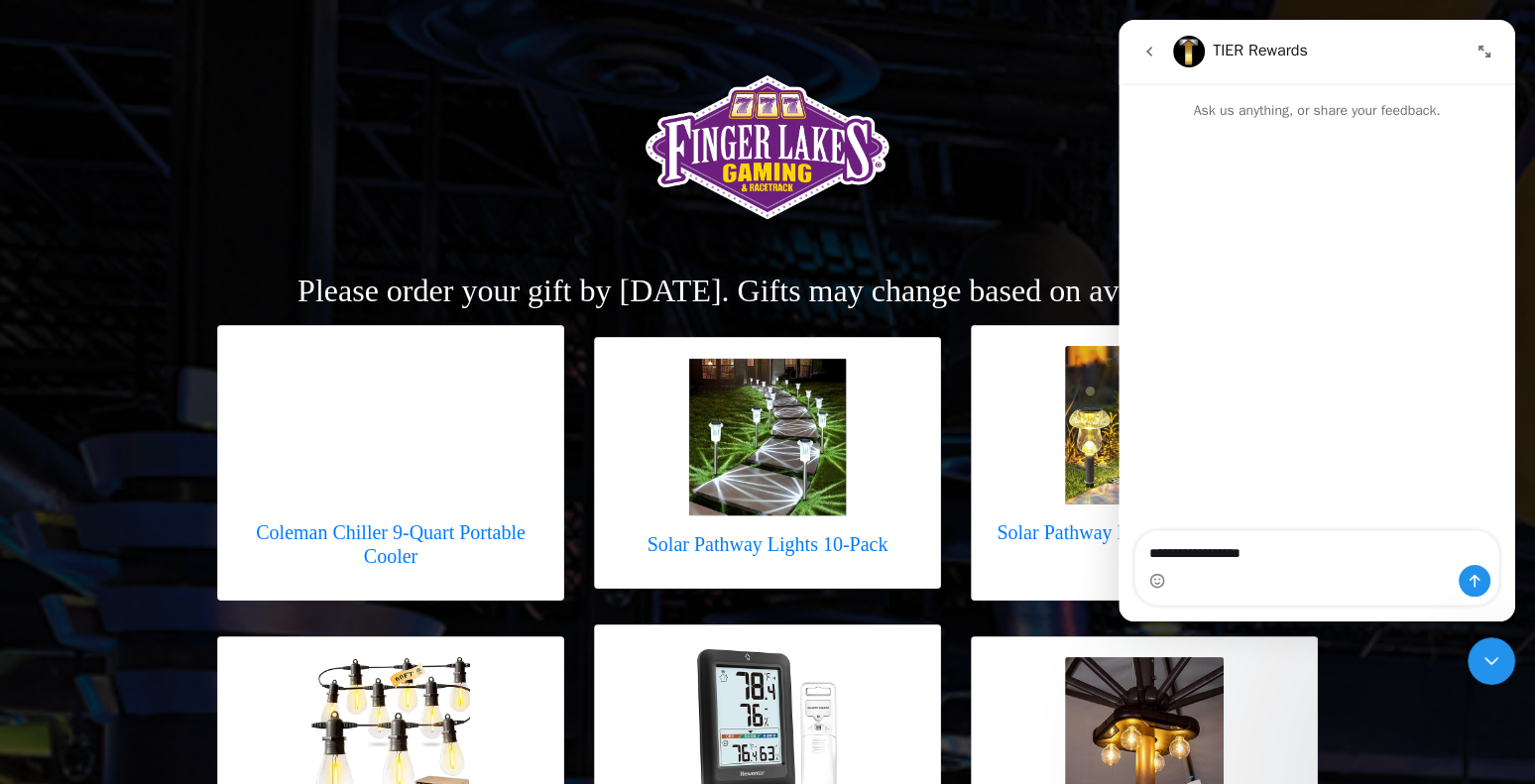 type on "**********" 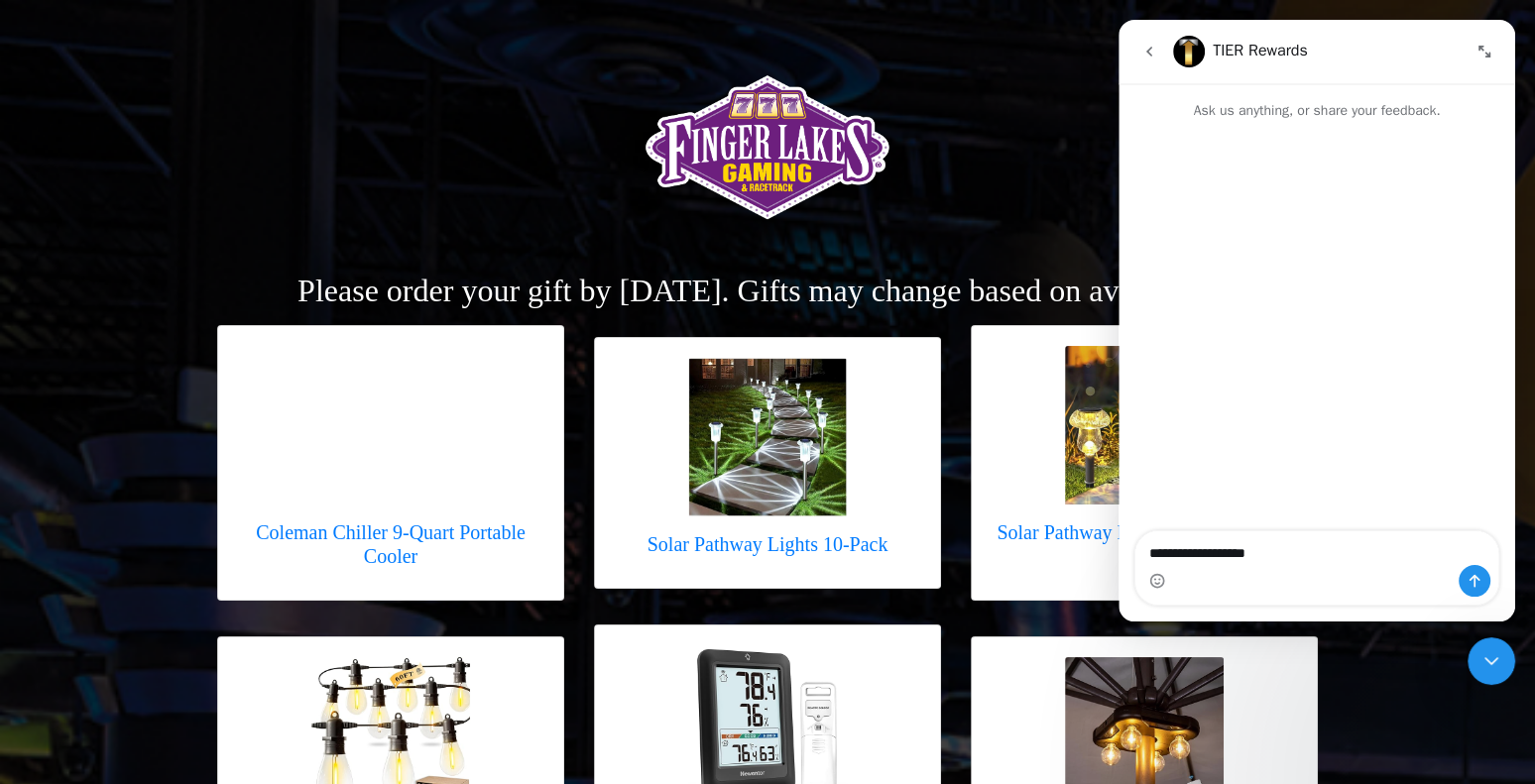 type 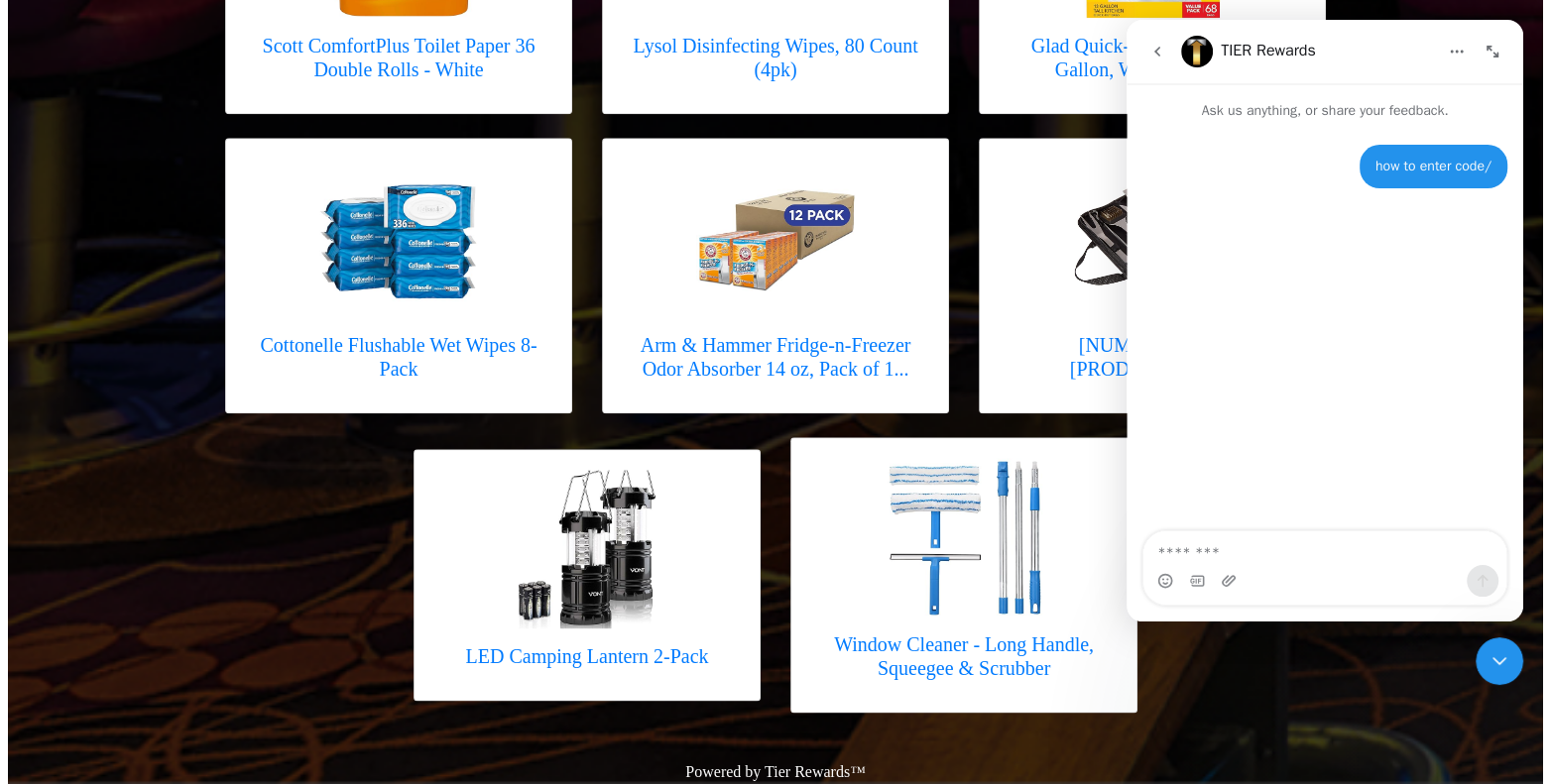 scroll, scrollTop: 2118, scrollLeft: 0, axis: vertical 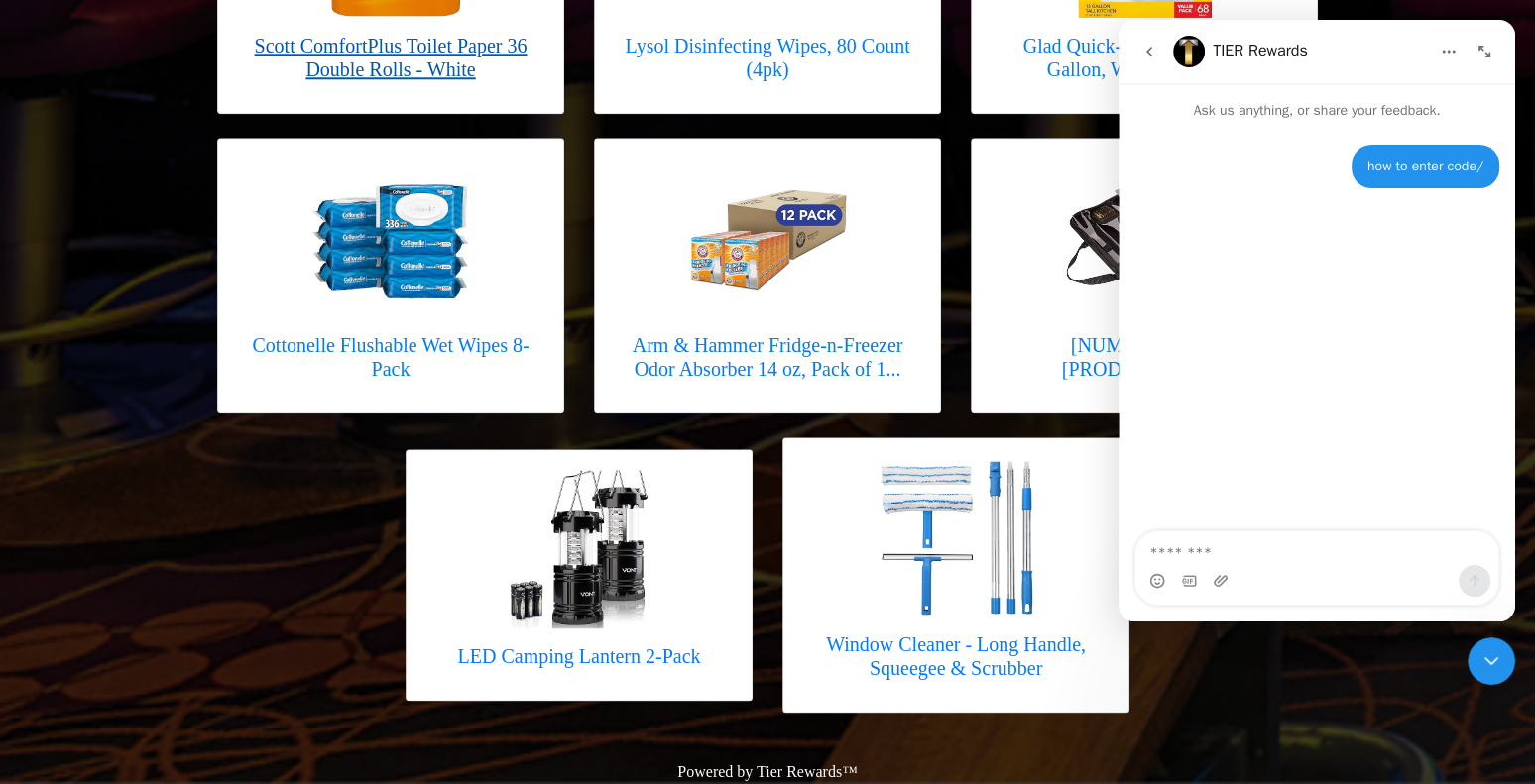 click at bounding box center [391, -61] 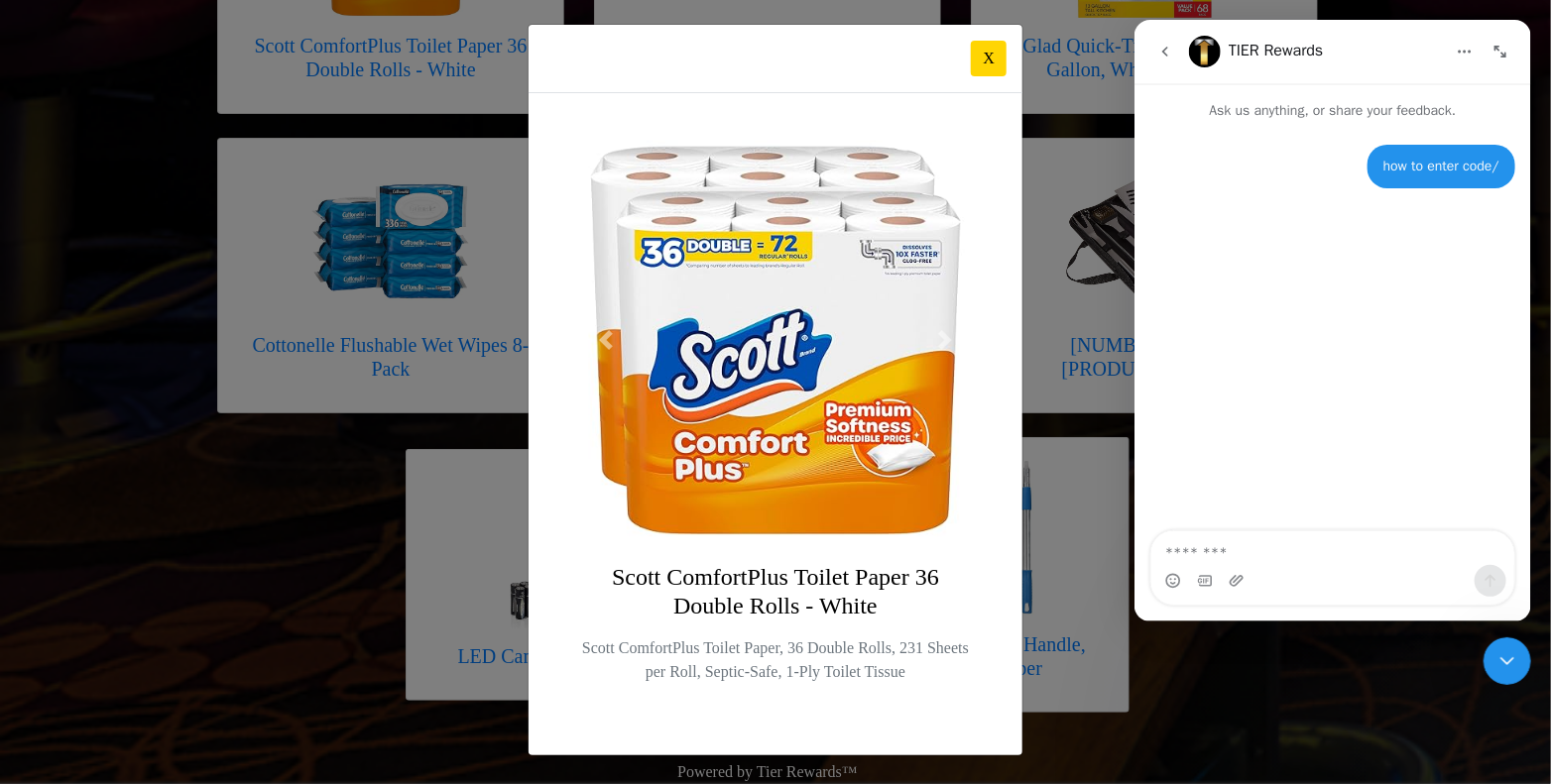 scroll, scrollTop: 105, scrollLeft: 0, axis: vertical 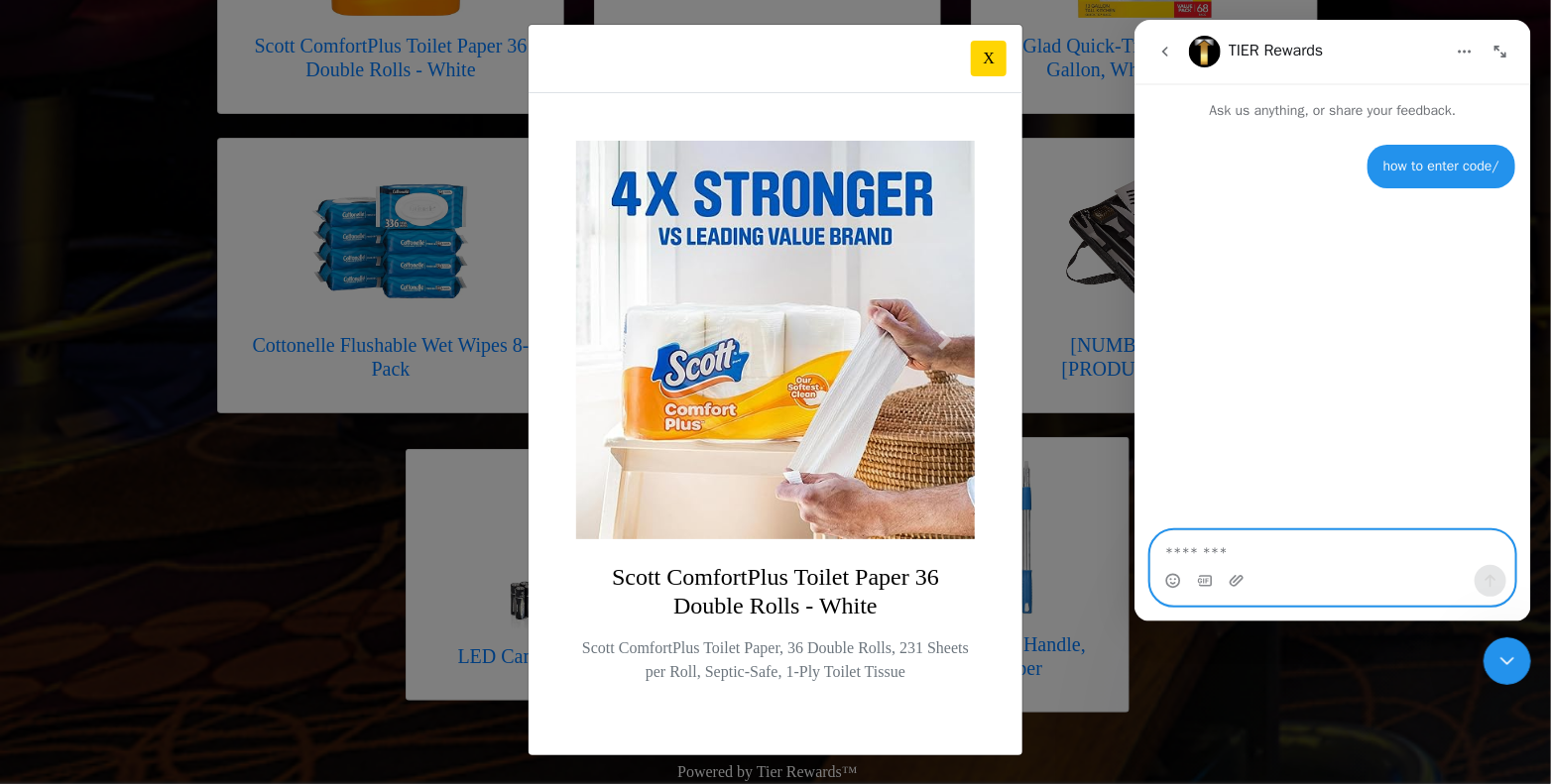 click at bounding box center (1332, 548) 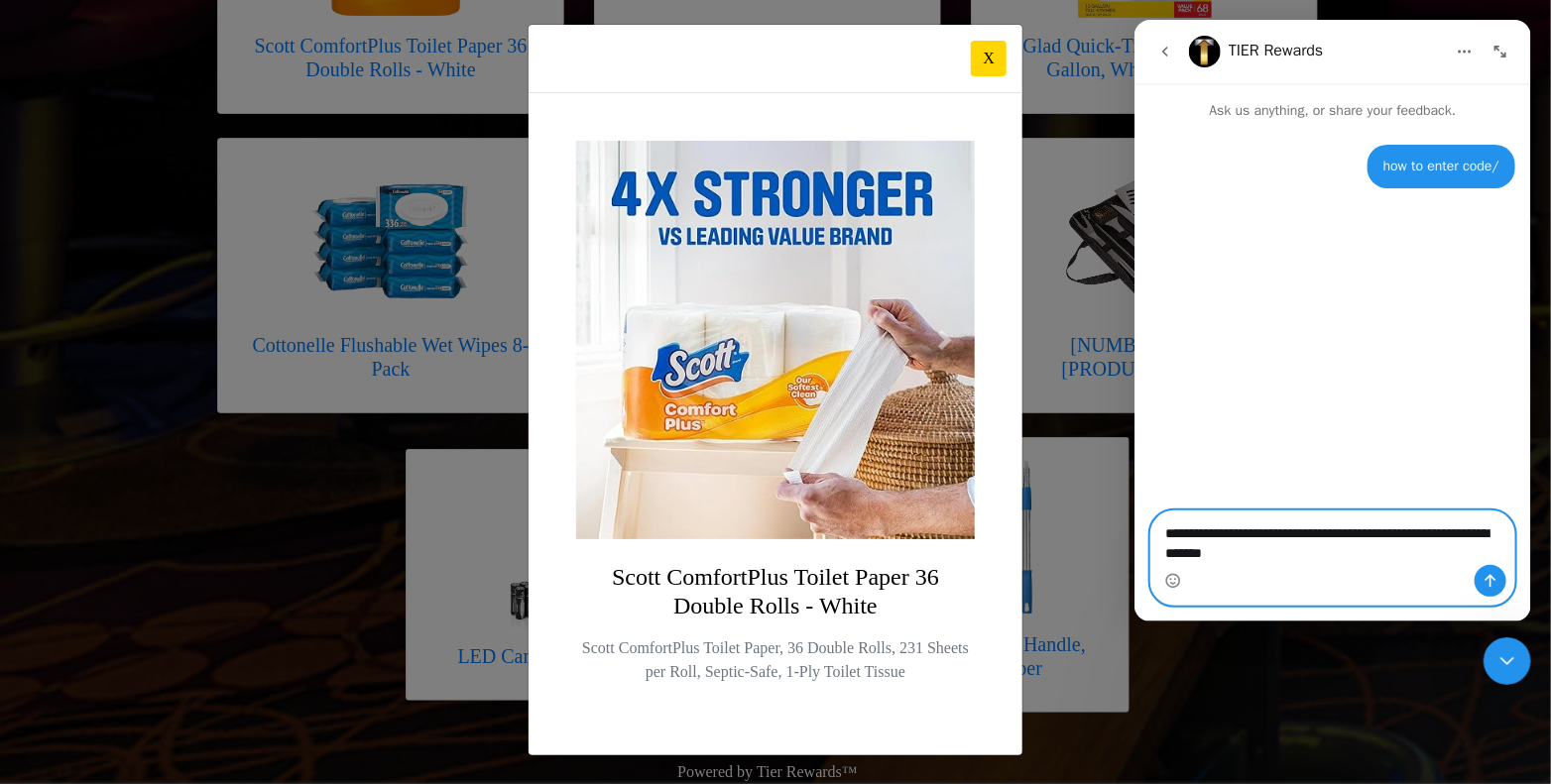 type on "**********" 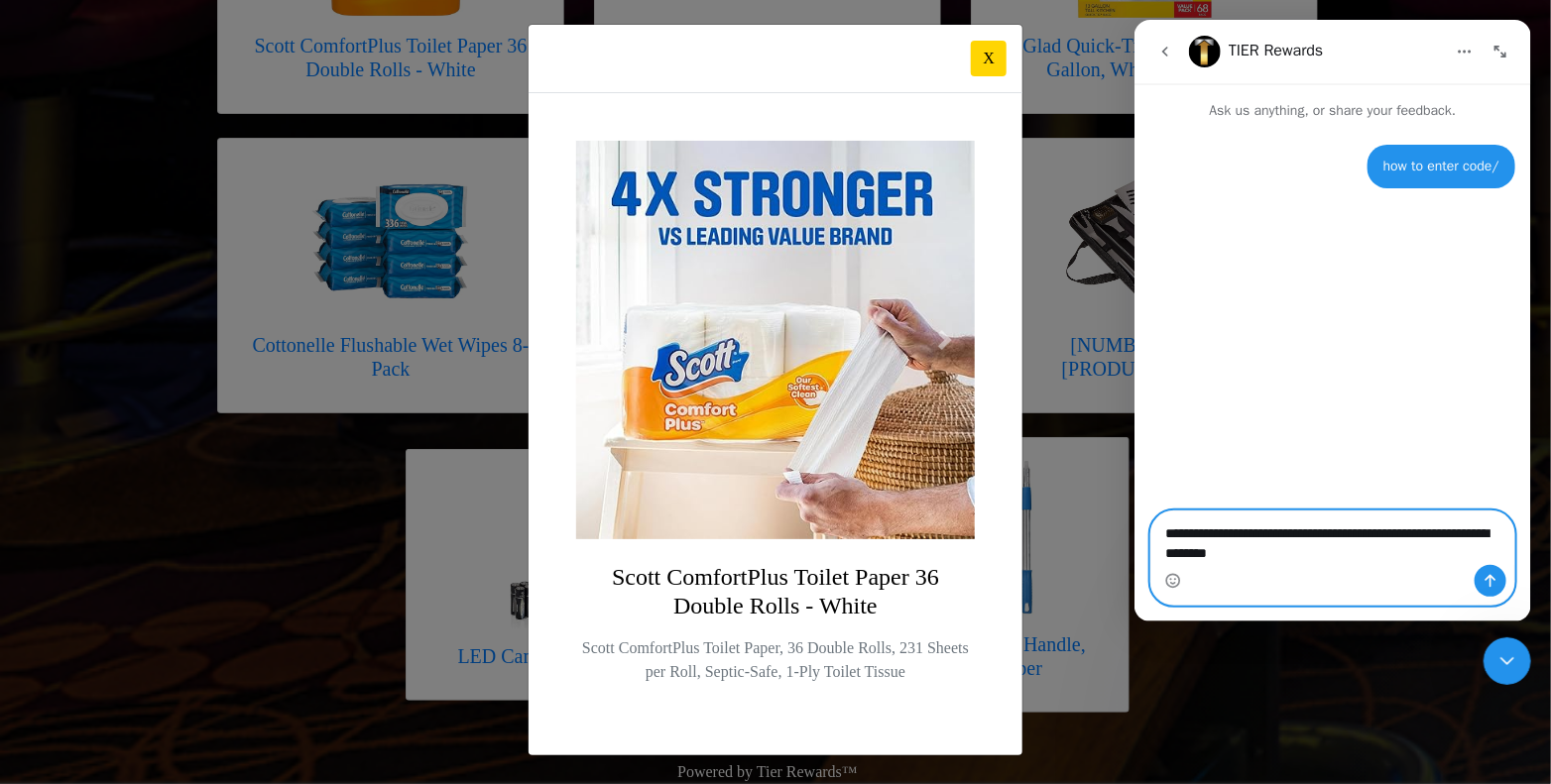 type 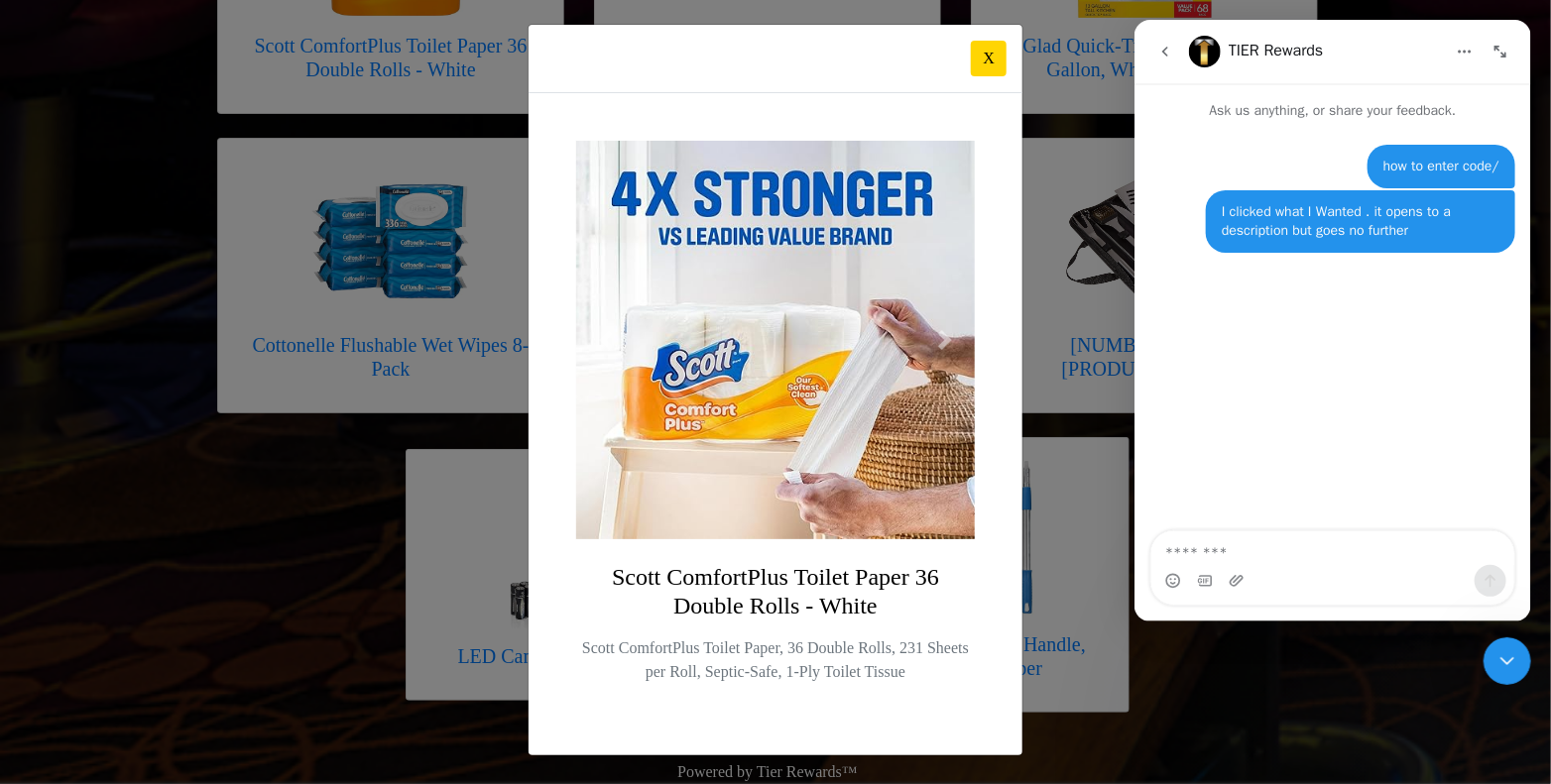 click on "Scott ComfortPlus Toilet Paper 36 Double Rolls - White" at bounding box center (776, 592) 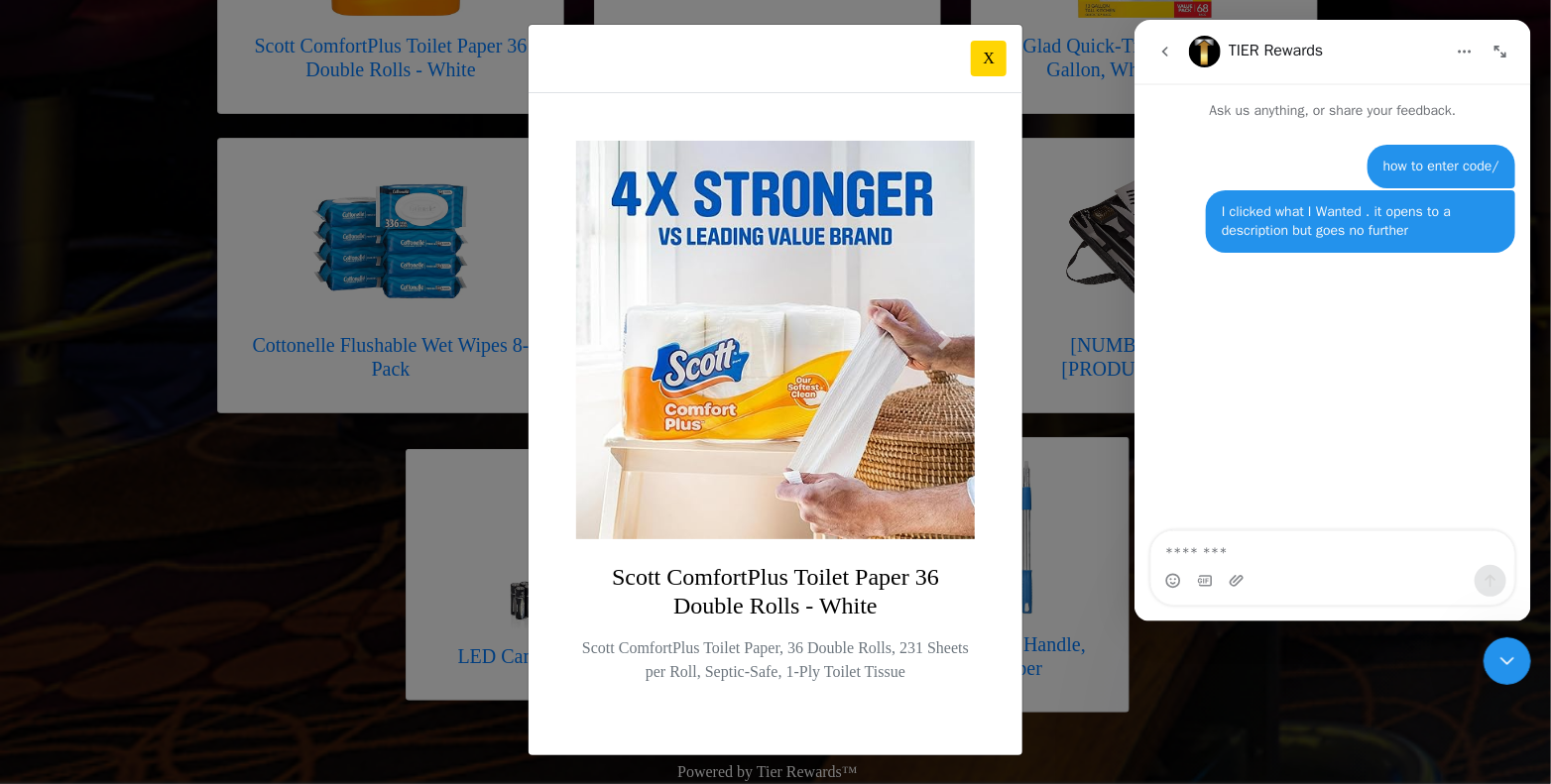 click 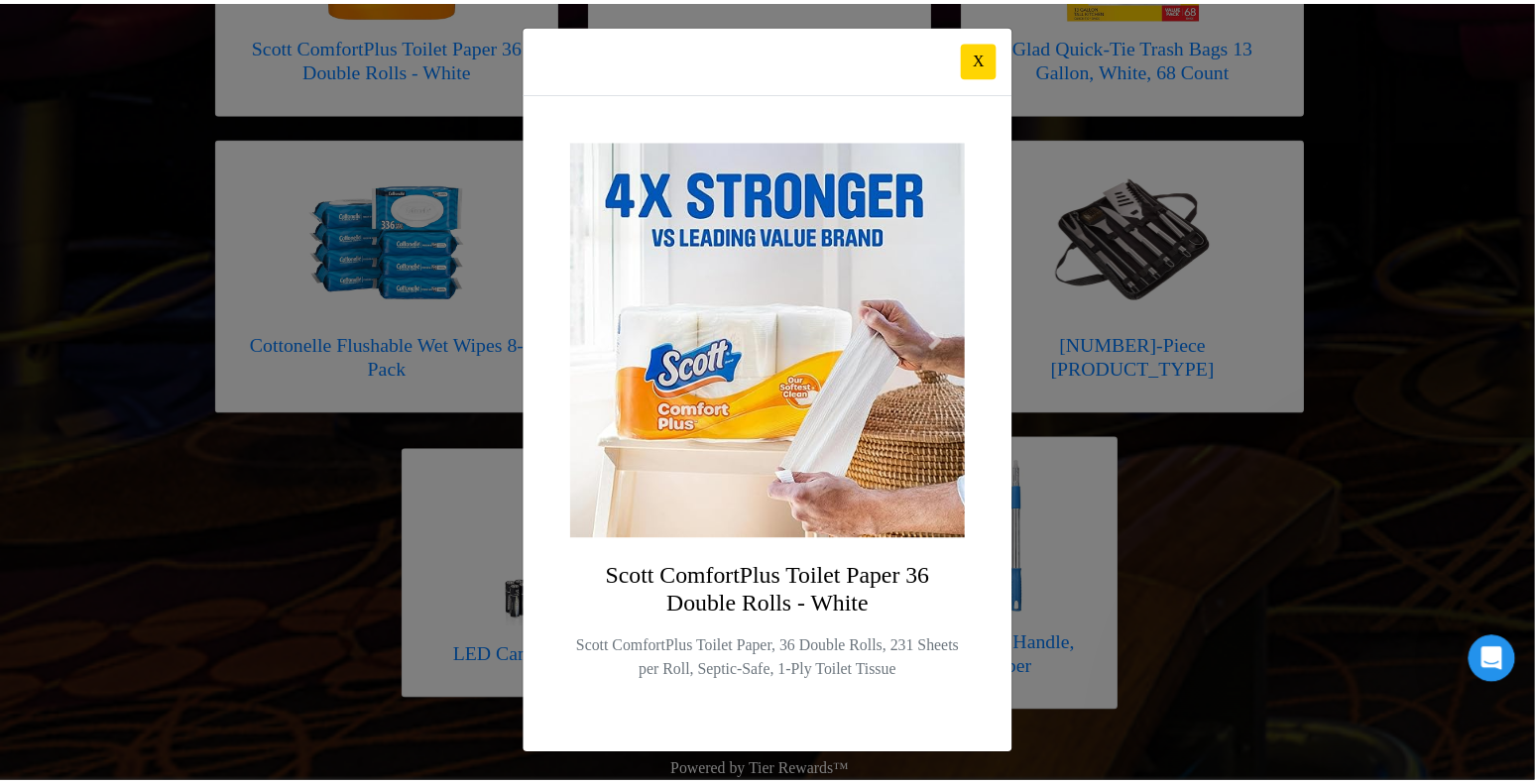 scroll, scrollTop: 0, scrollLeft: 0, axis: both 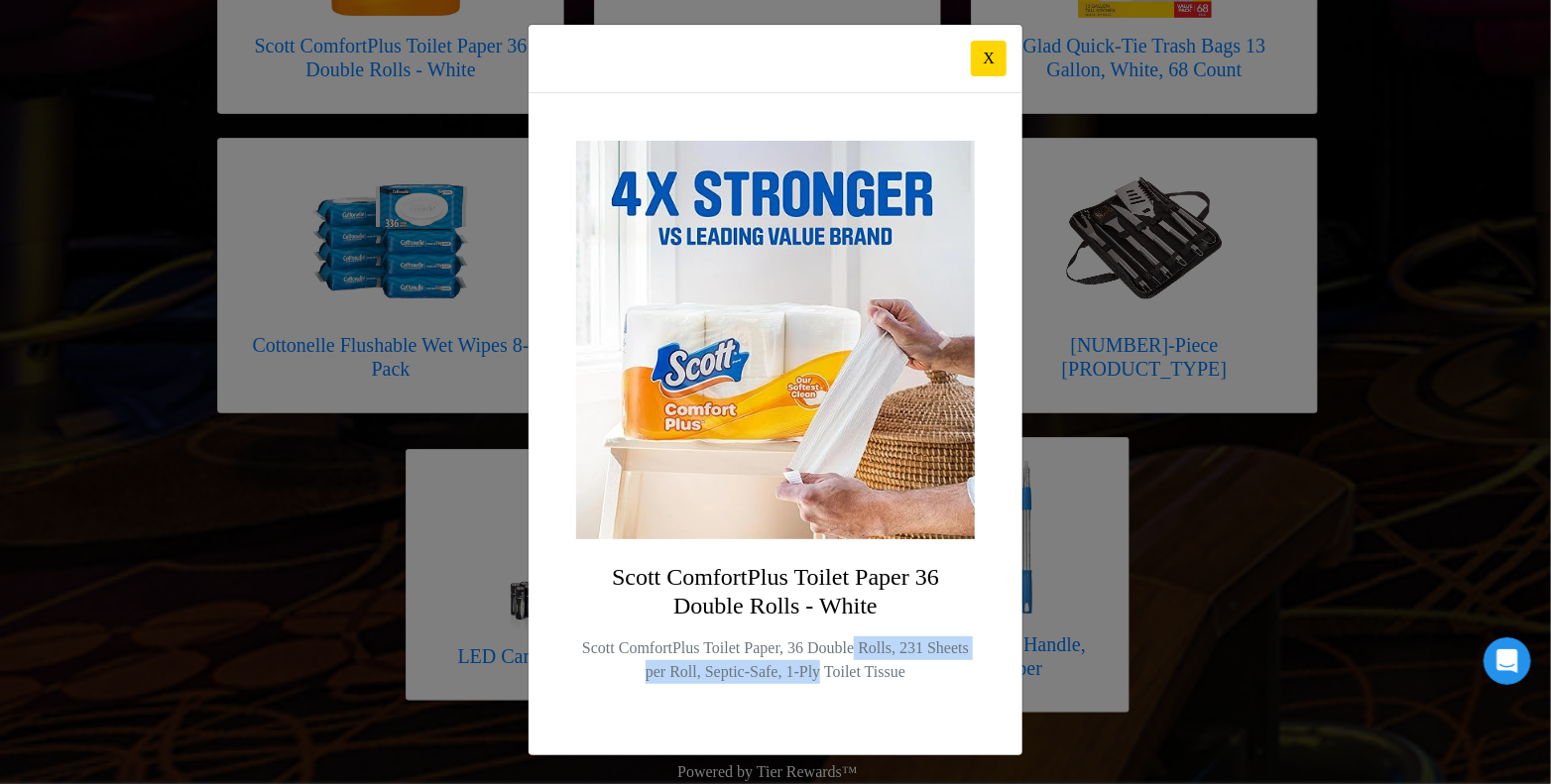 click on "X
Scott ComfortPlus Toilet Paper 36 Double Rolls - White" at bounding box center [776, 392] 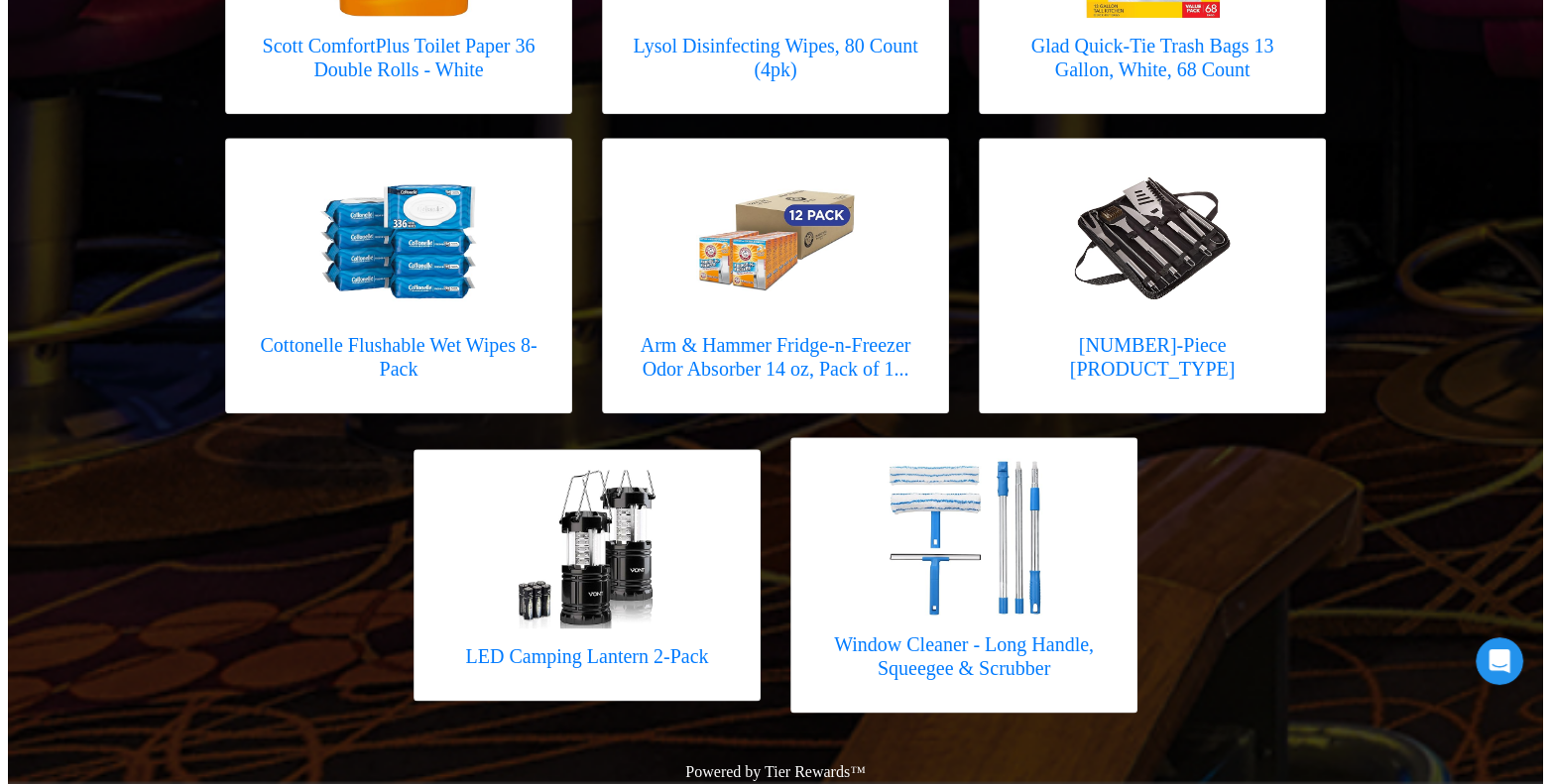 scroll, scrollTop: 2481, scrollLeft: 0, axis: vertical 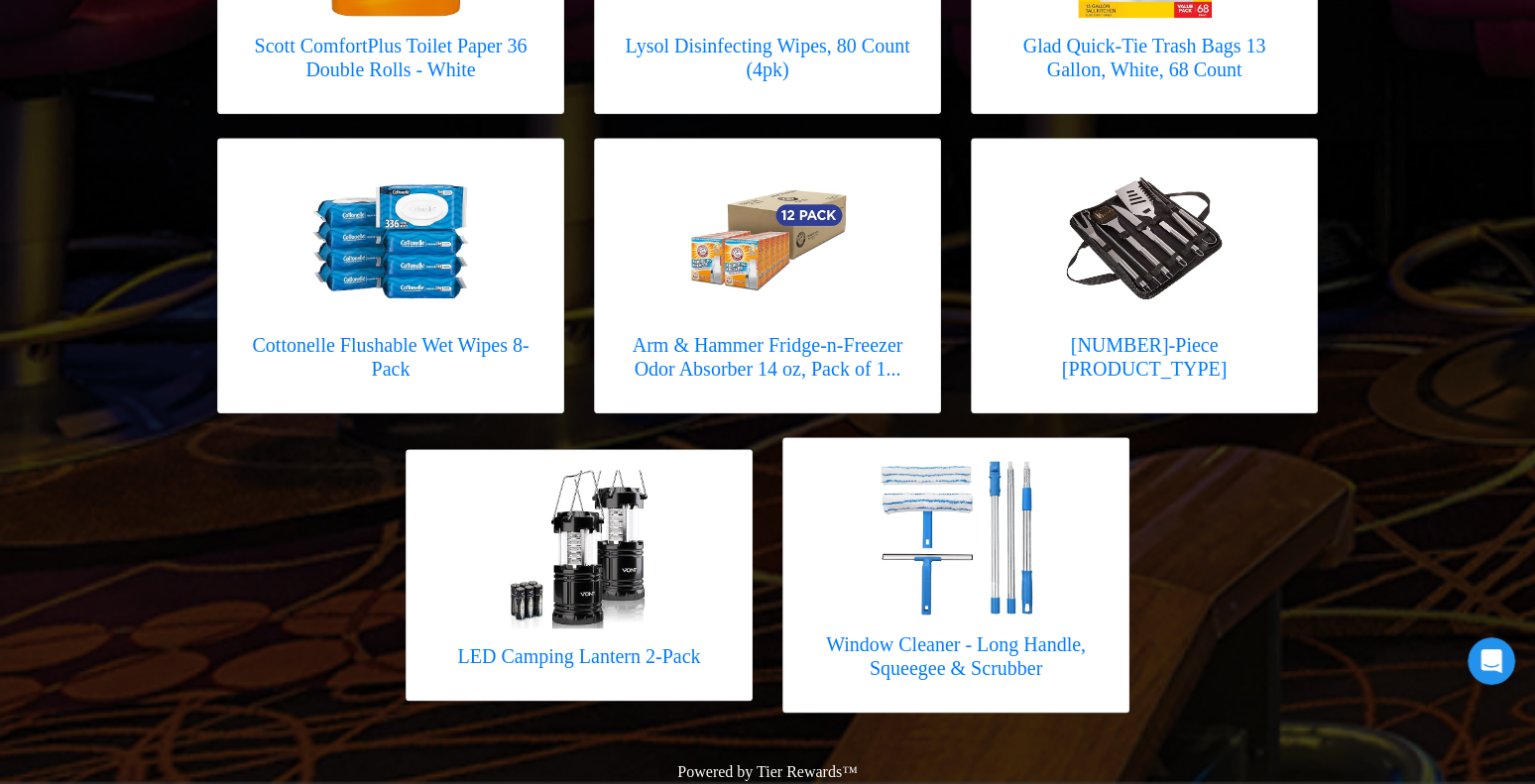 click on "Powered by Tier Rewards™" at bounding box center [767, 771] 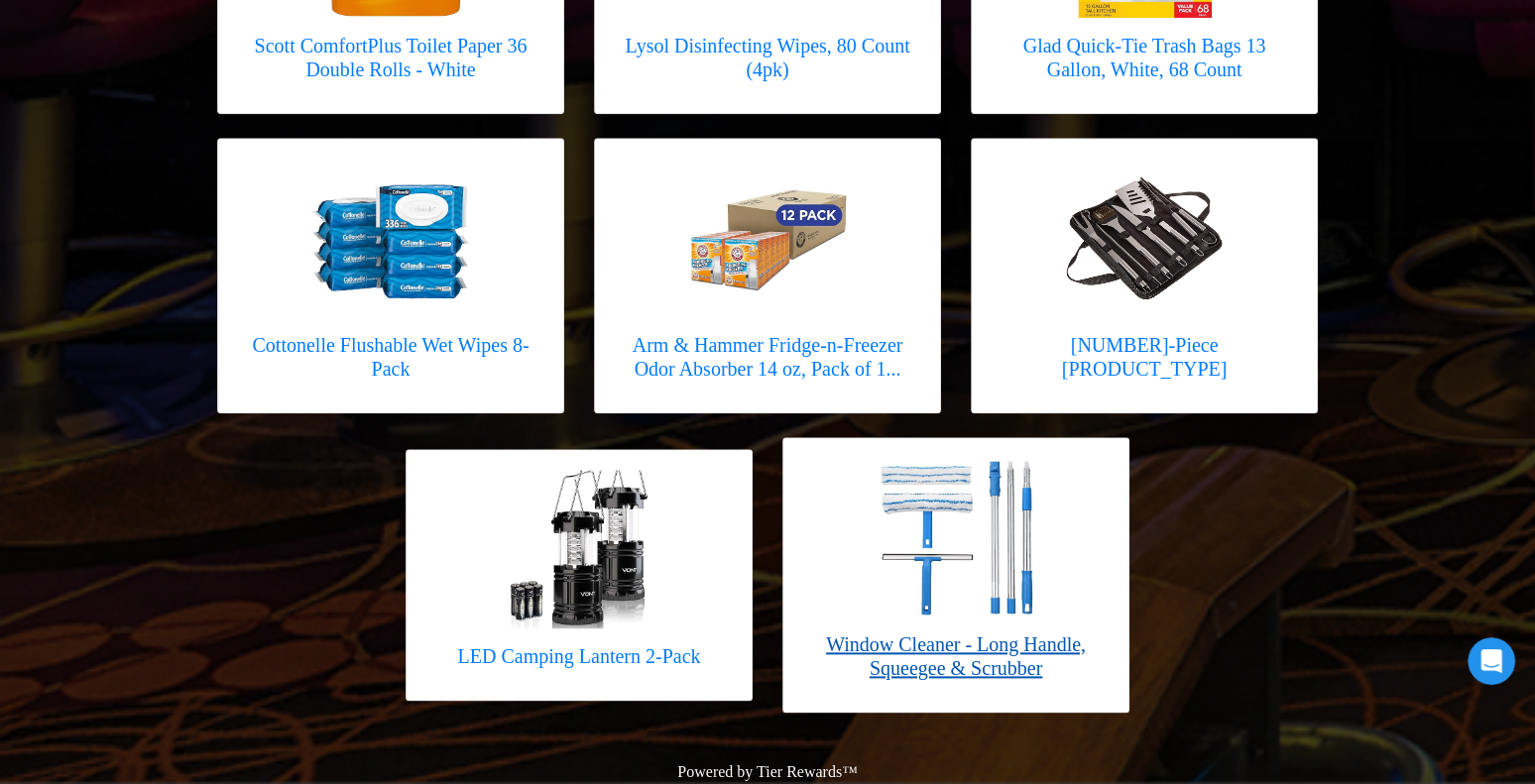 click on "Window Cleaner - Long Handle, Squeegee & Scrubber" at bounding box center (956, 656) 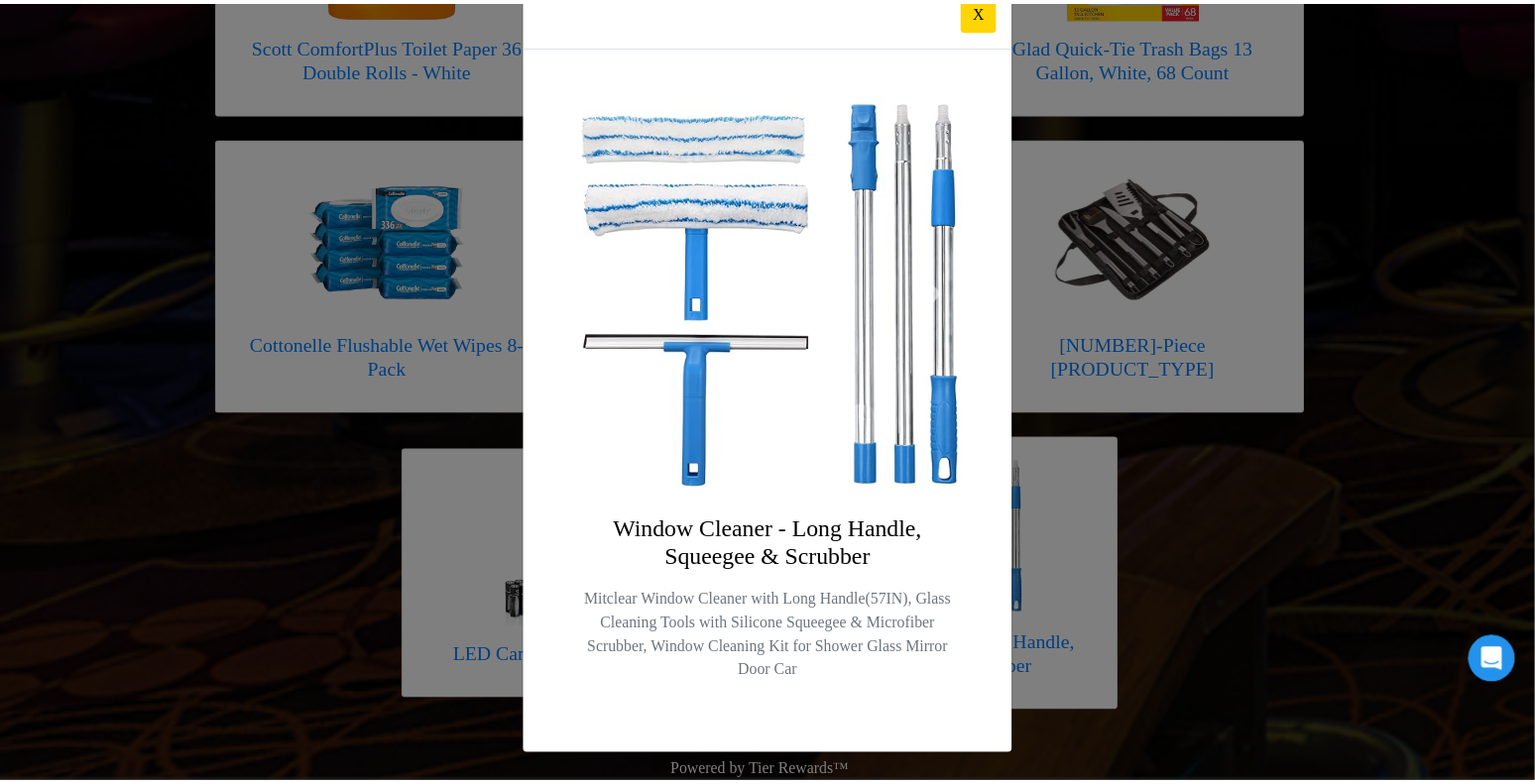 scroll, scrollTop: 0, scrollLeft: 0, axis: both 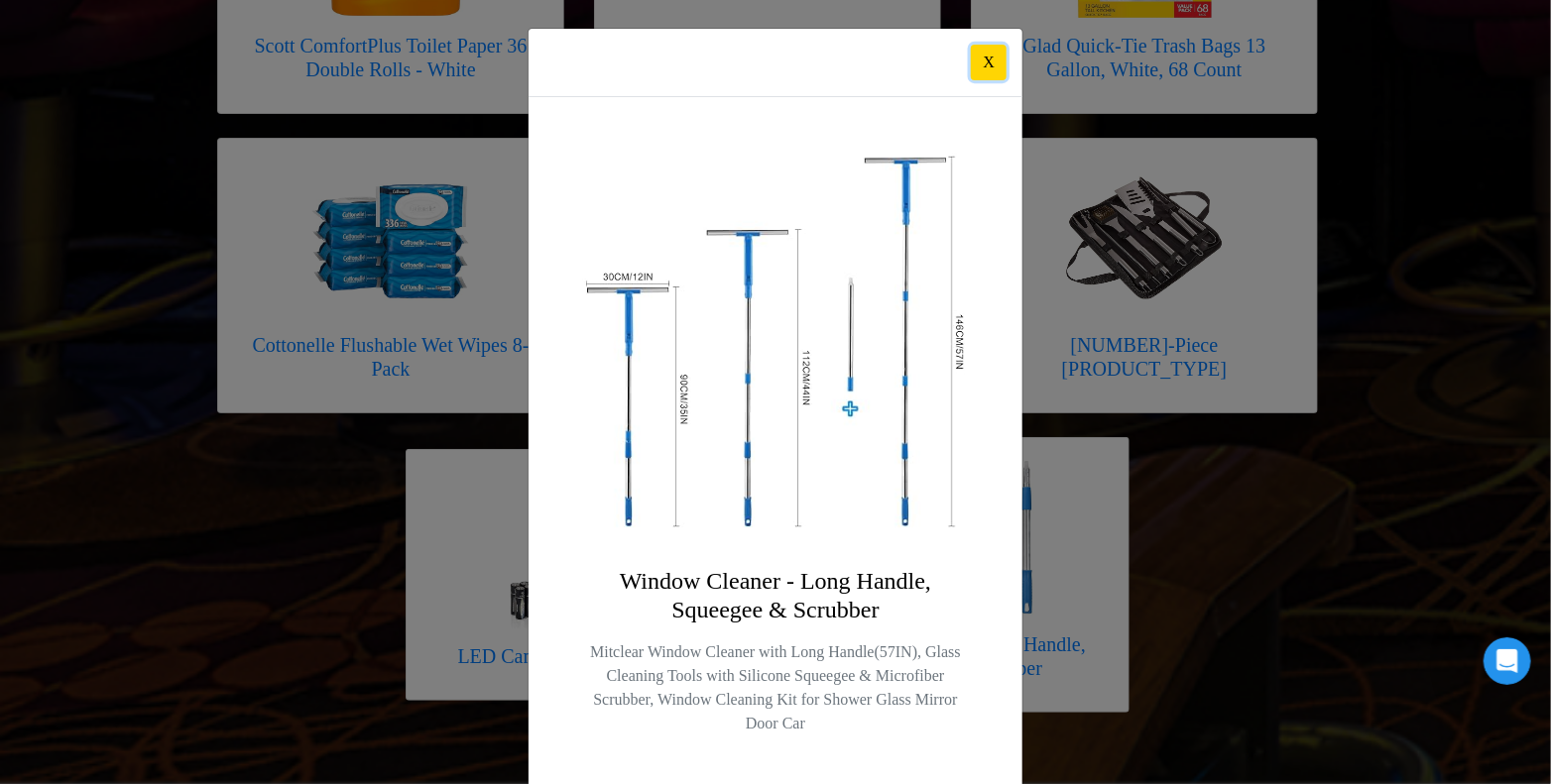 click on "X" at bounding box center (989, 62) 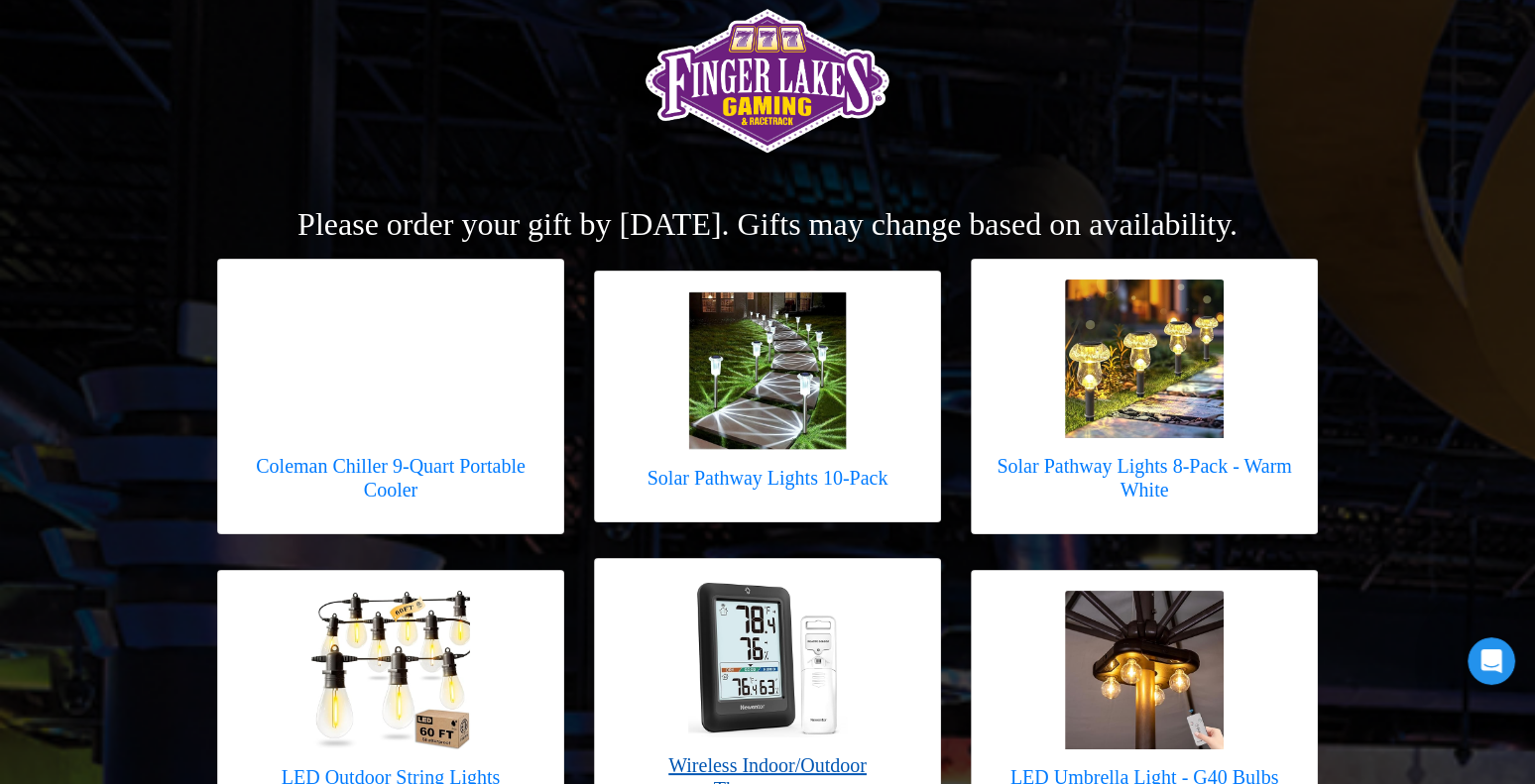 scroll, scrollTop: 0, scrollLeft: 0, axis: both 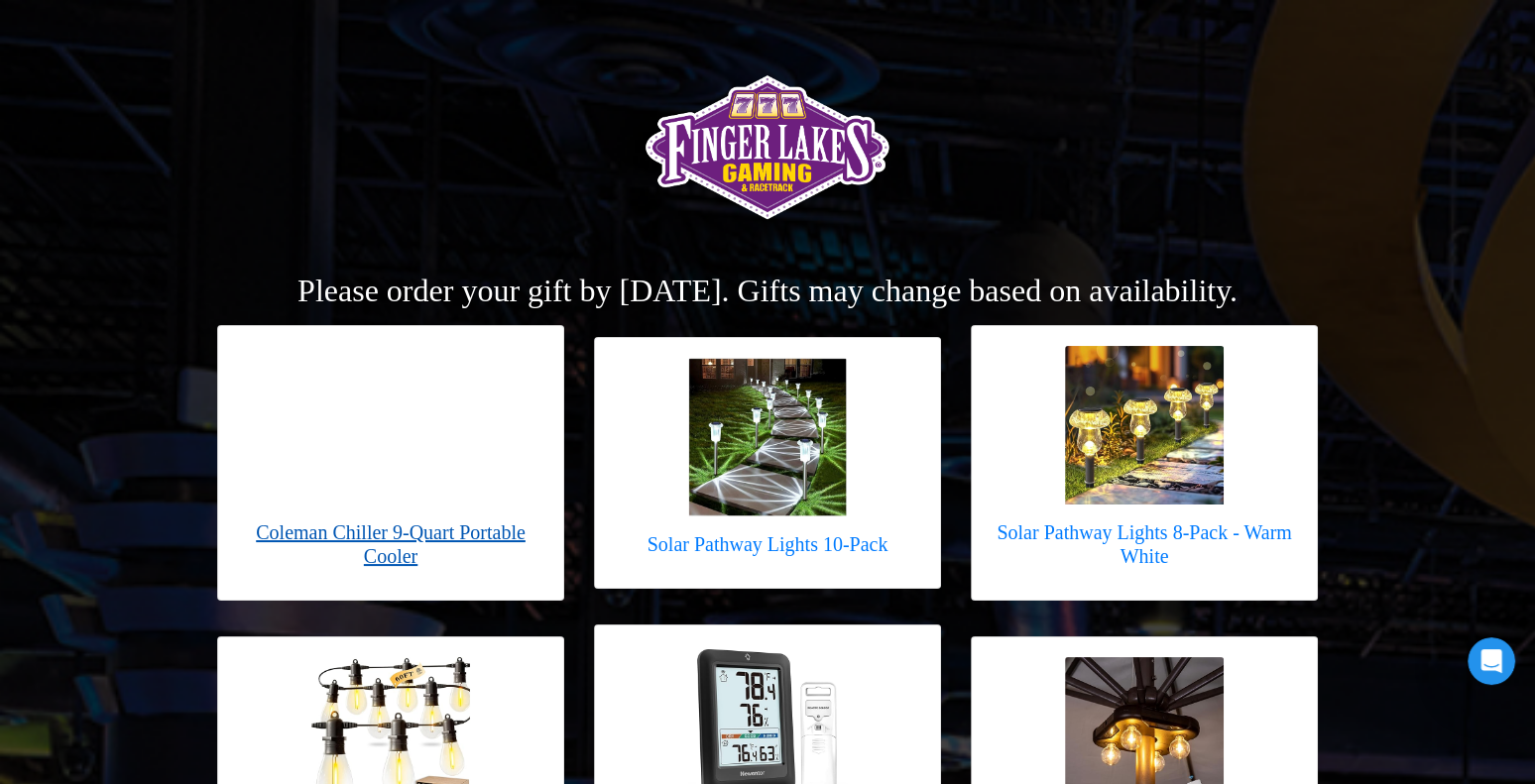 click on "Coleman Chiller 9-Quart Portable Cooler" at bounding box center (391, 544) 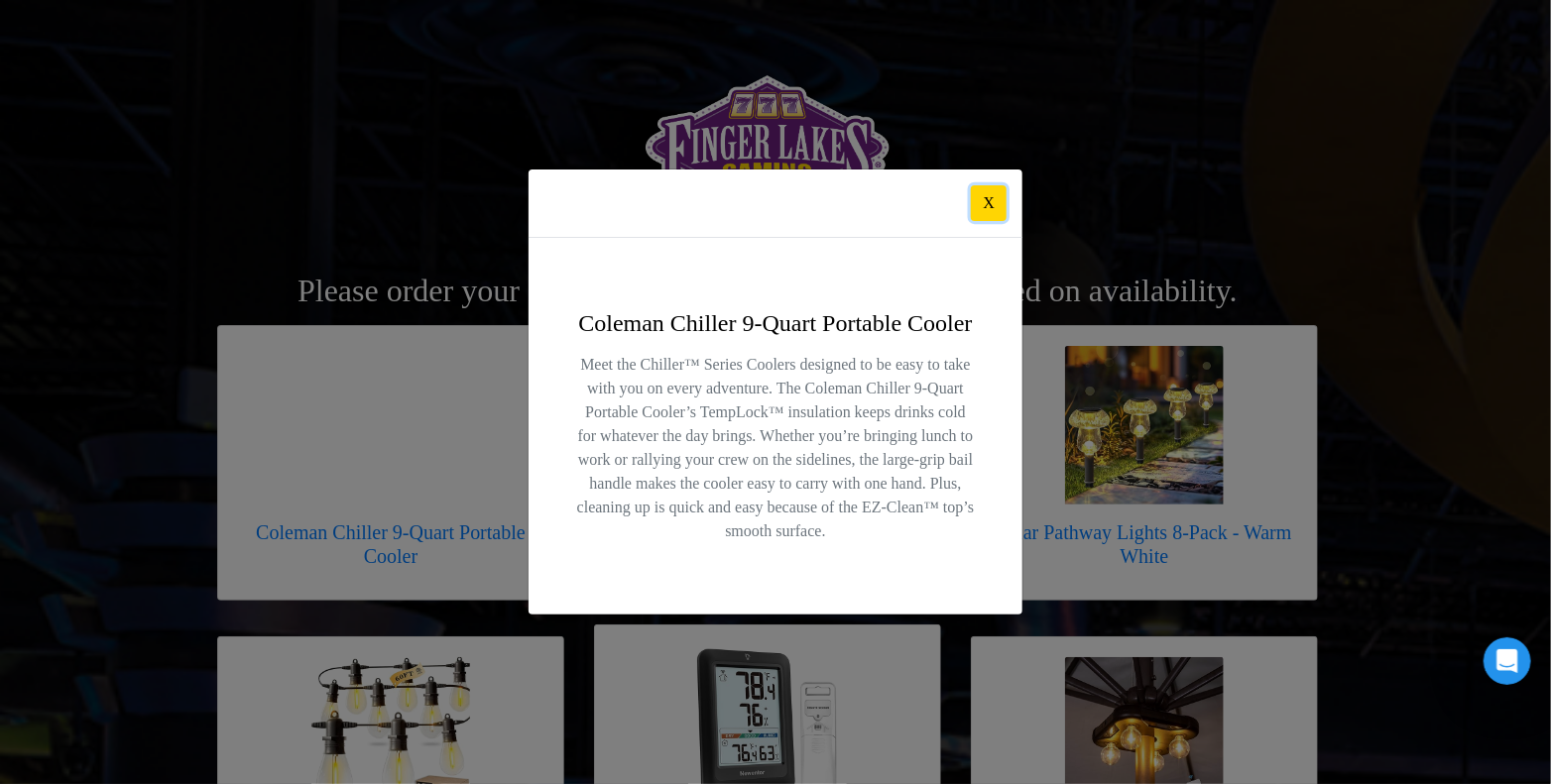 click on "X" at bounding box center [989, 203] 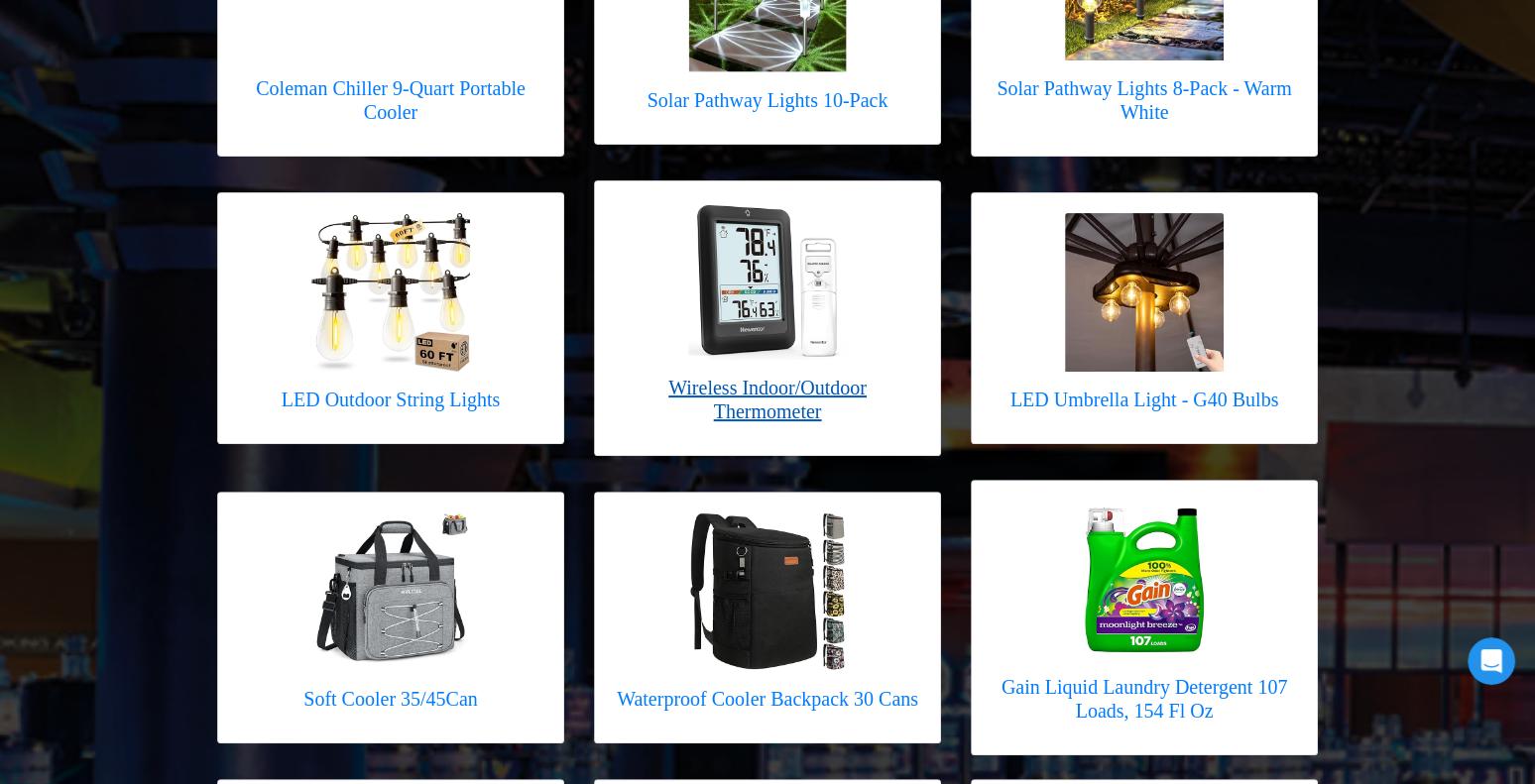 scroll, scrollTop: 0, scrollLeft: 0, axis: both 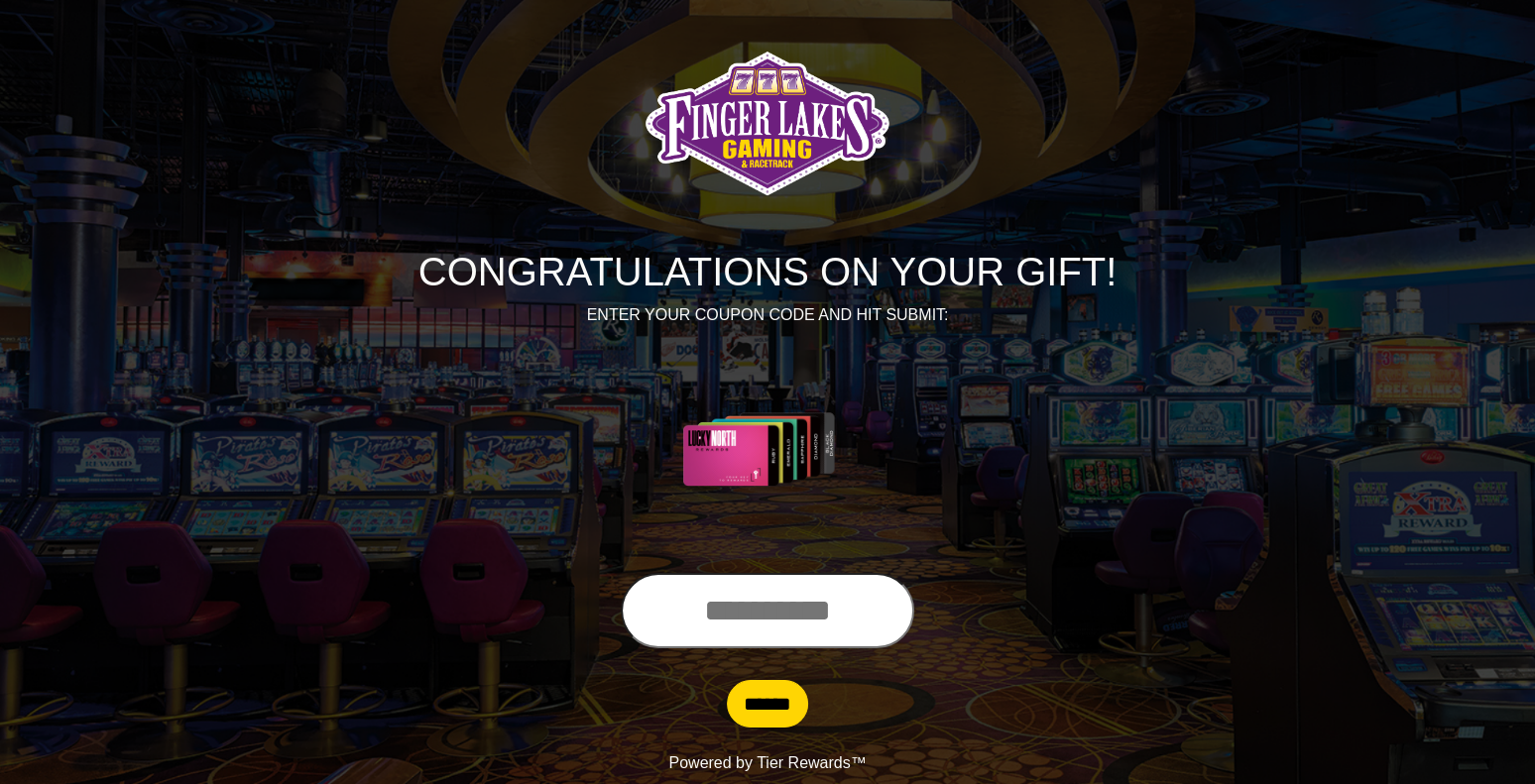 click at bounding box center (768, 611) 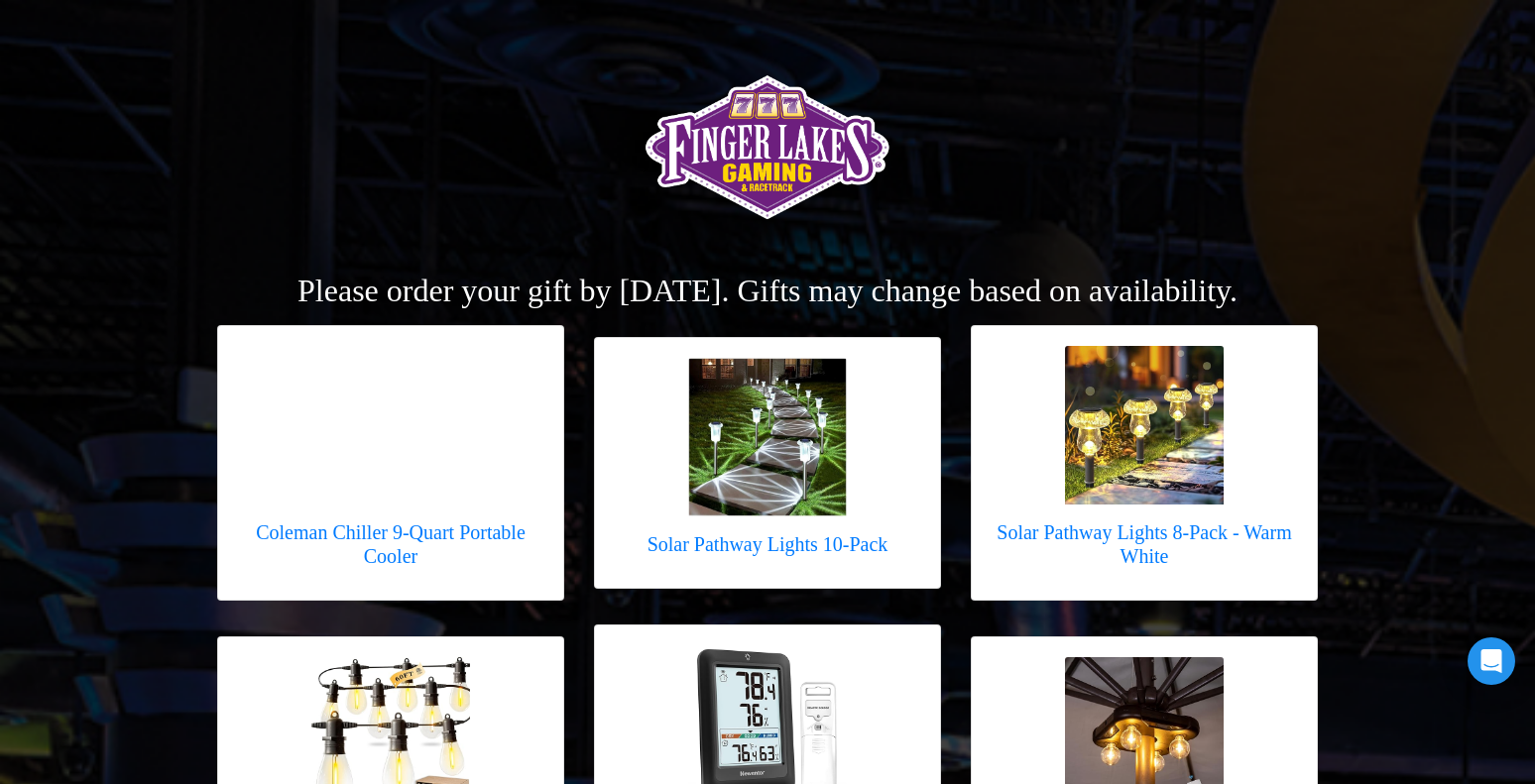scroll, scrollTop: 0, scrollLeft: 0, axis: both 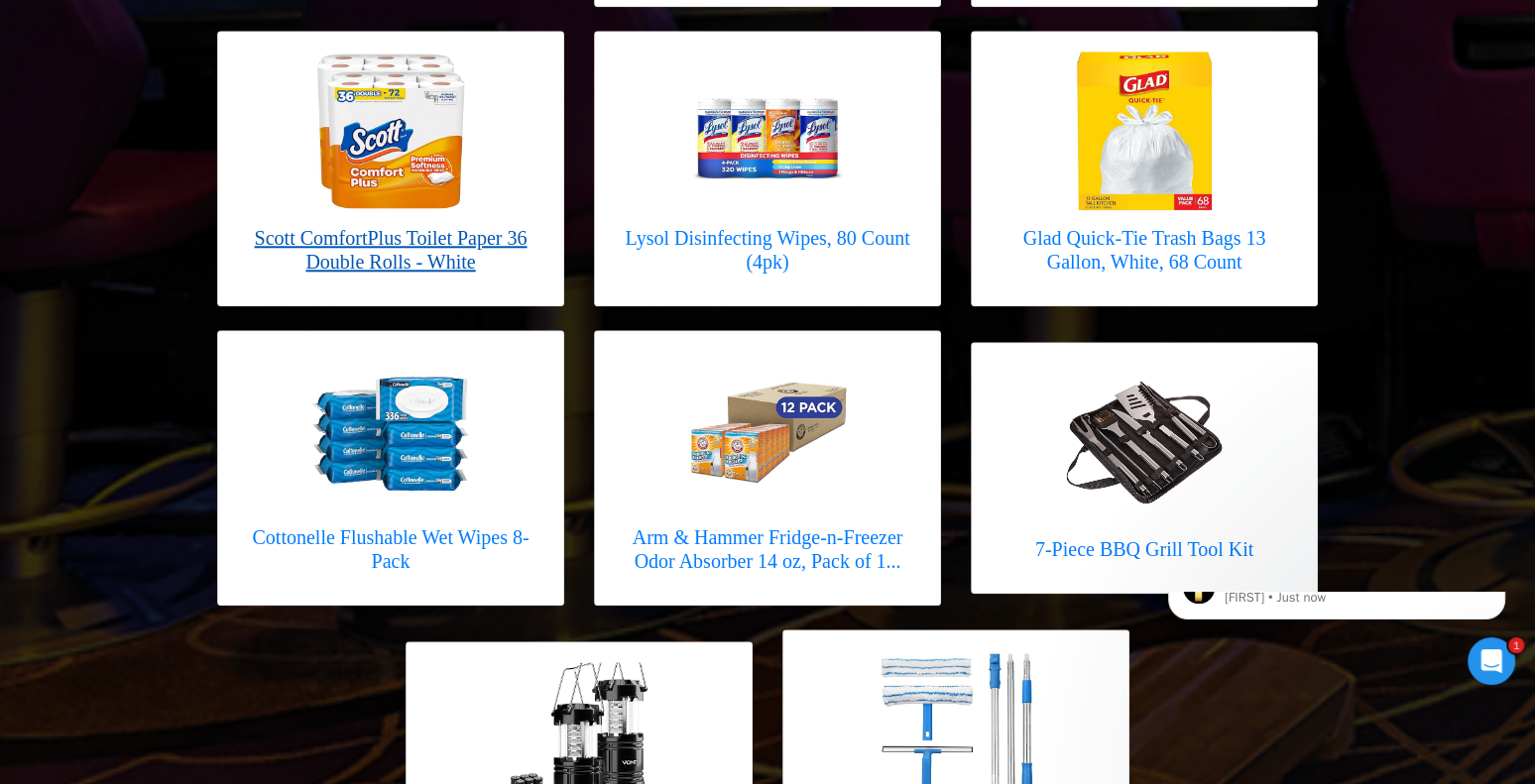 click at bounding box center [391, 131] 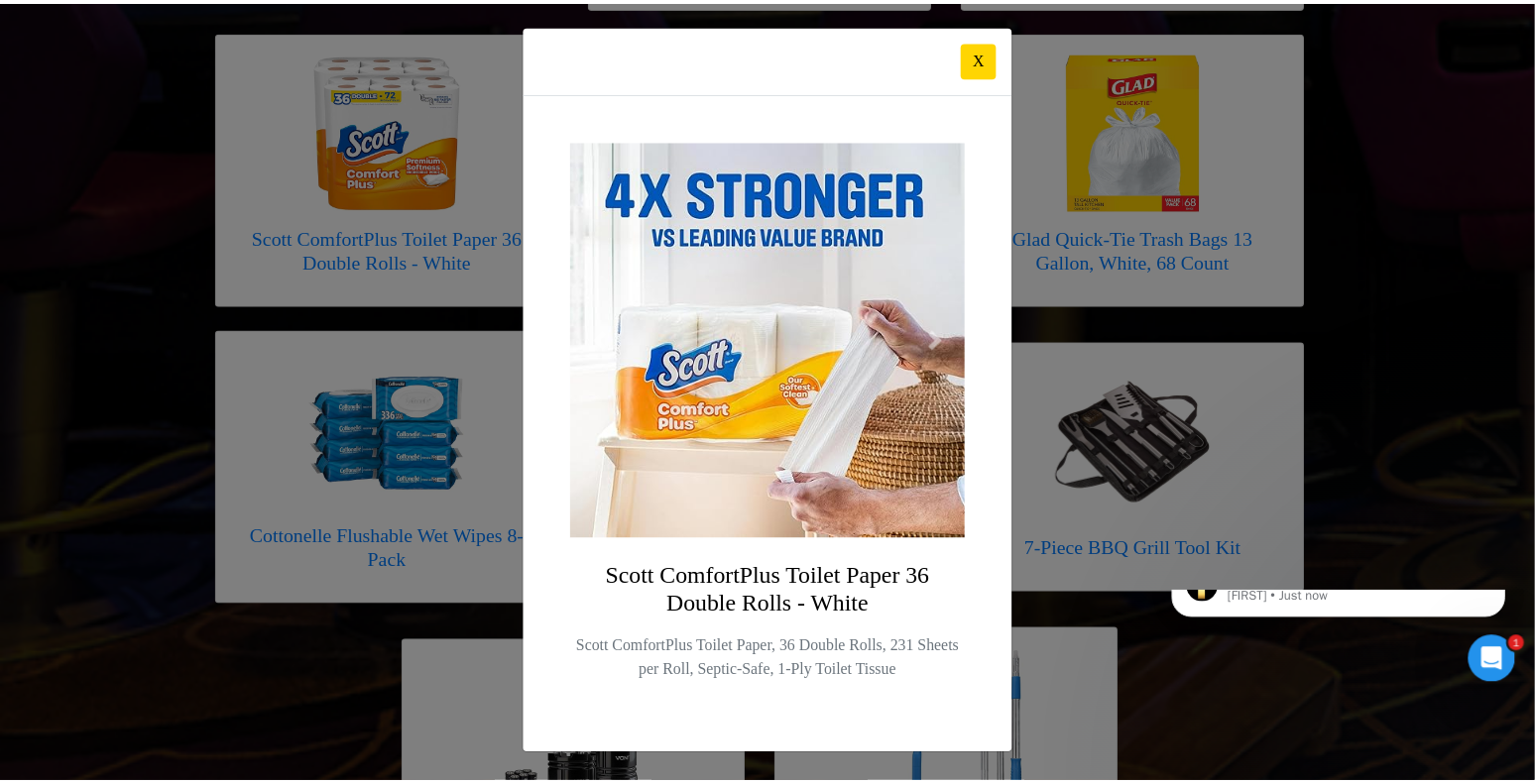 scroll, scrollTop: 0, scrollLeft: 0, axis: both 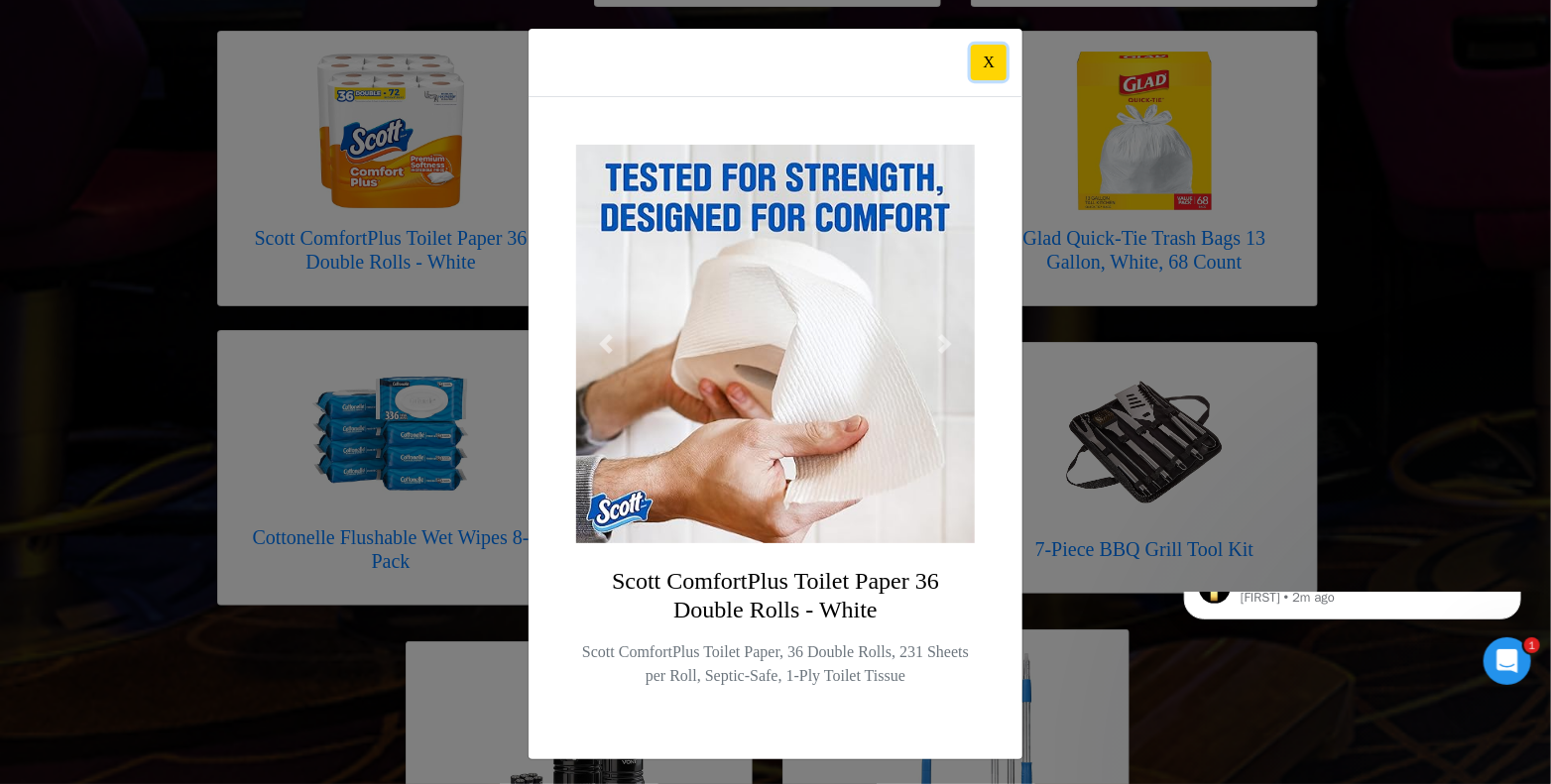 click on "X" at bounding box center (989, 62) 